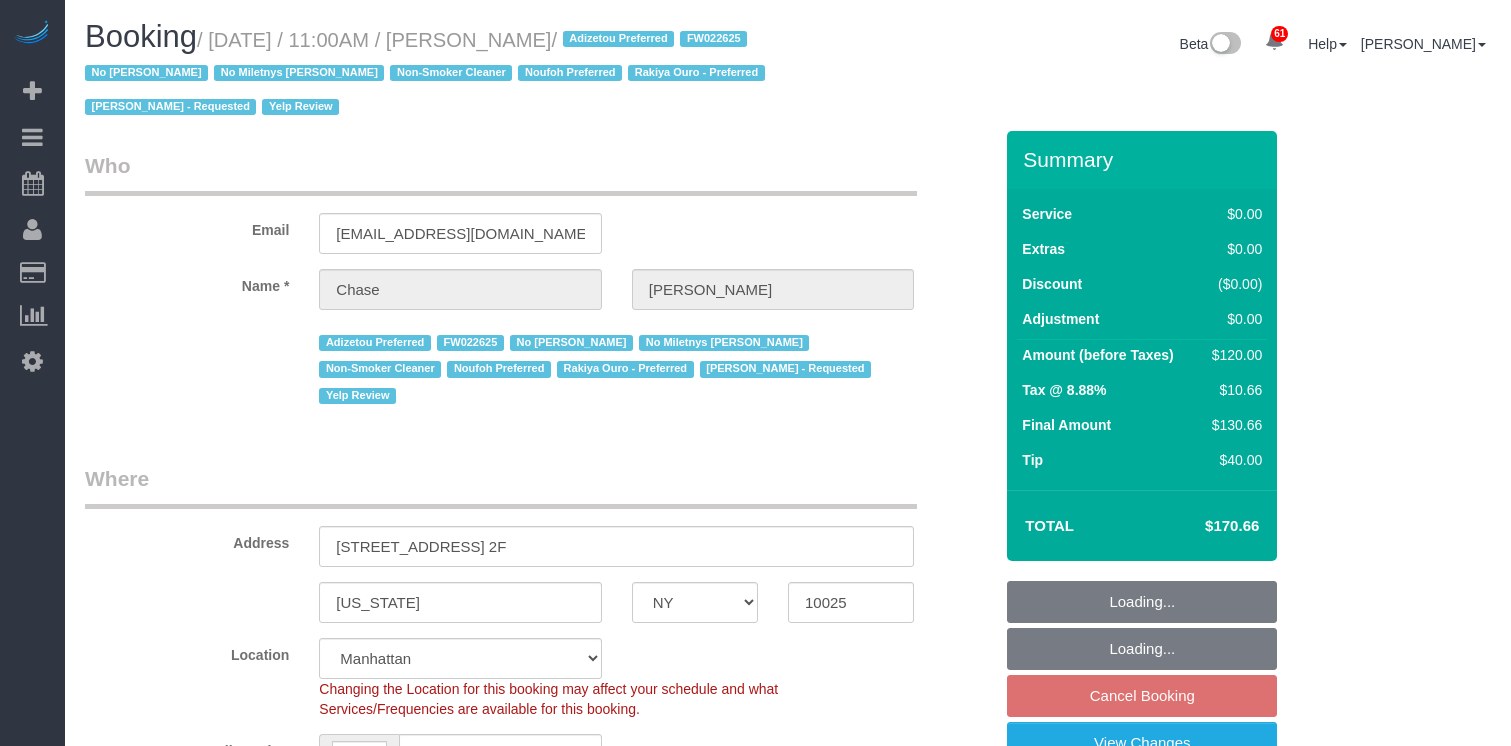 select on "NY" 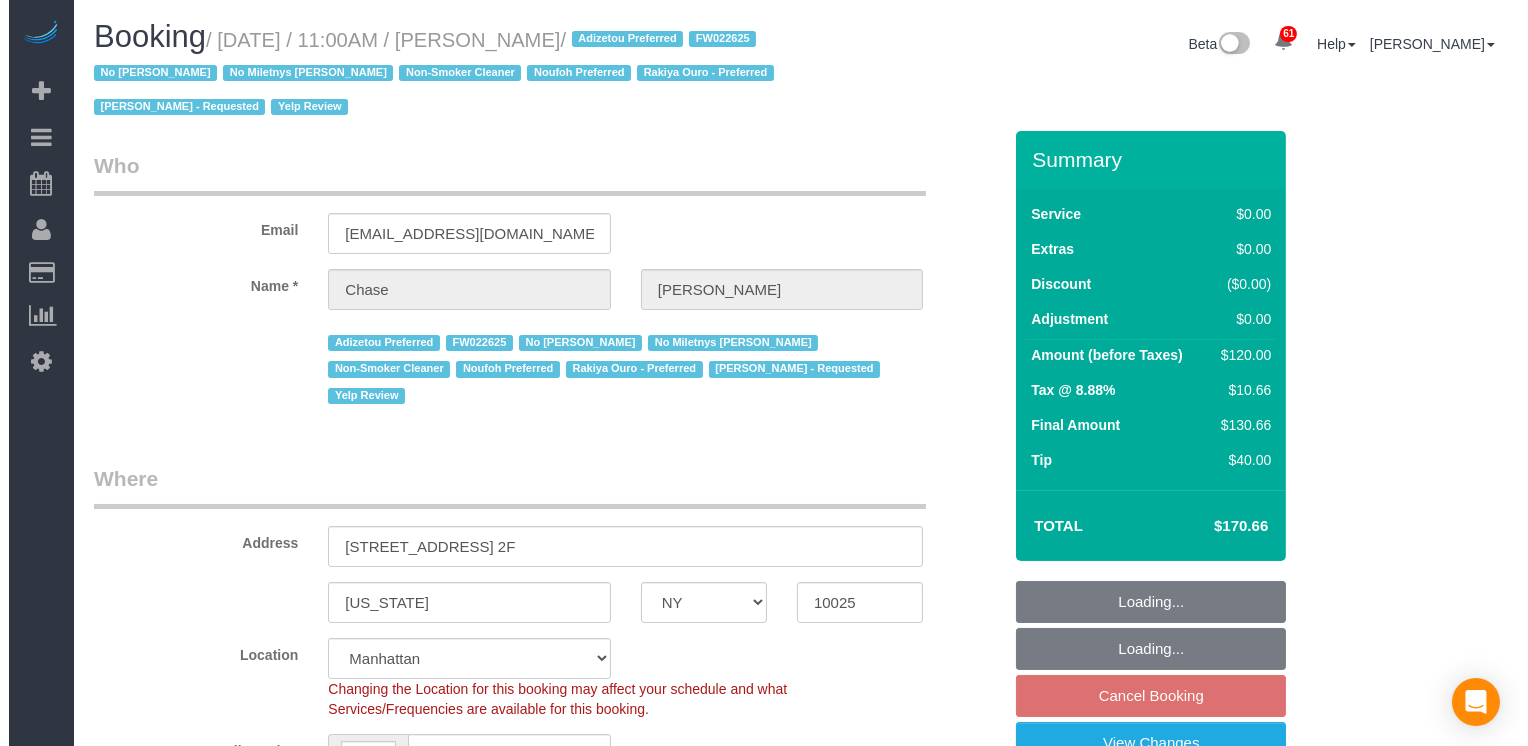 scroll, scrollTop: 148, scrollLeft: 0, axis: vertical 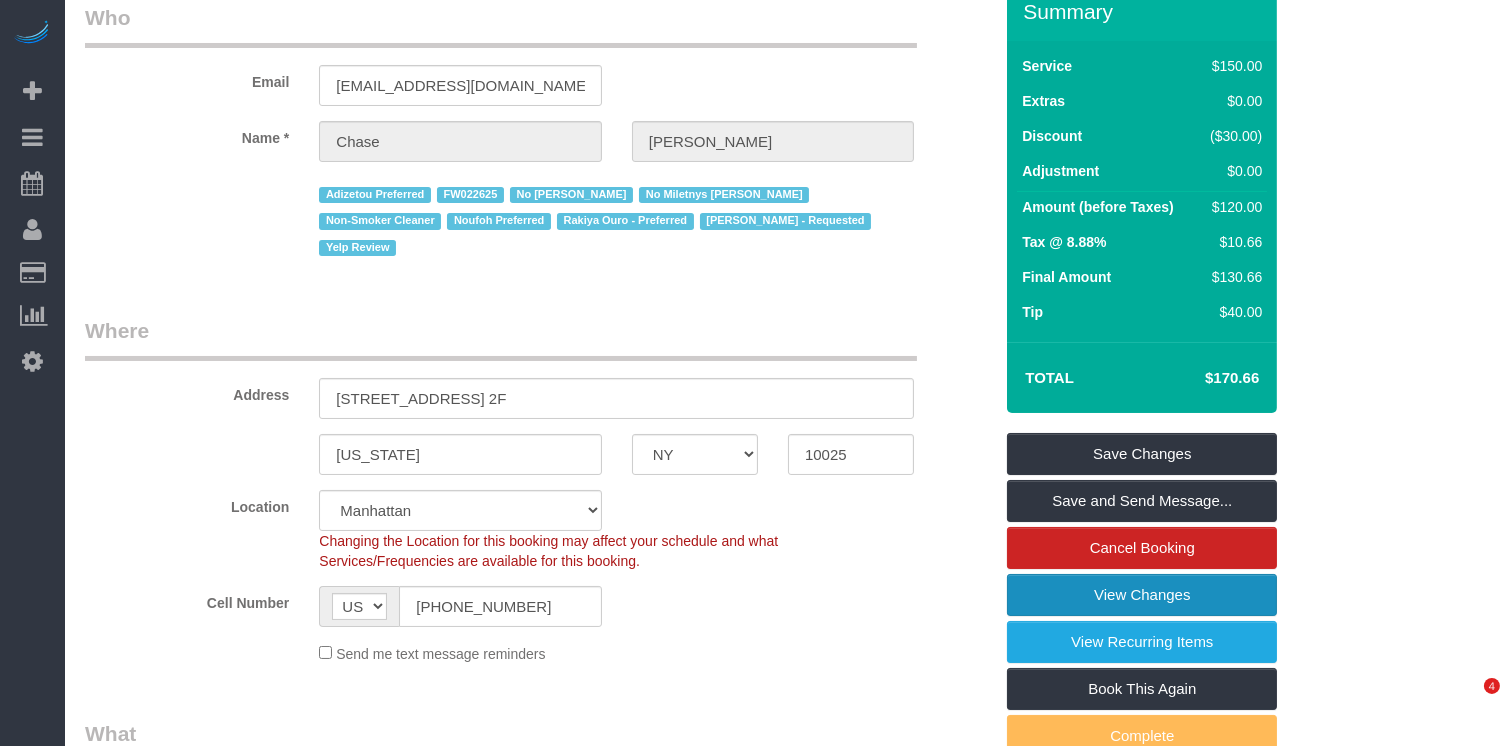 click on "View Changes" at bounding box center [1142, 595] 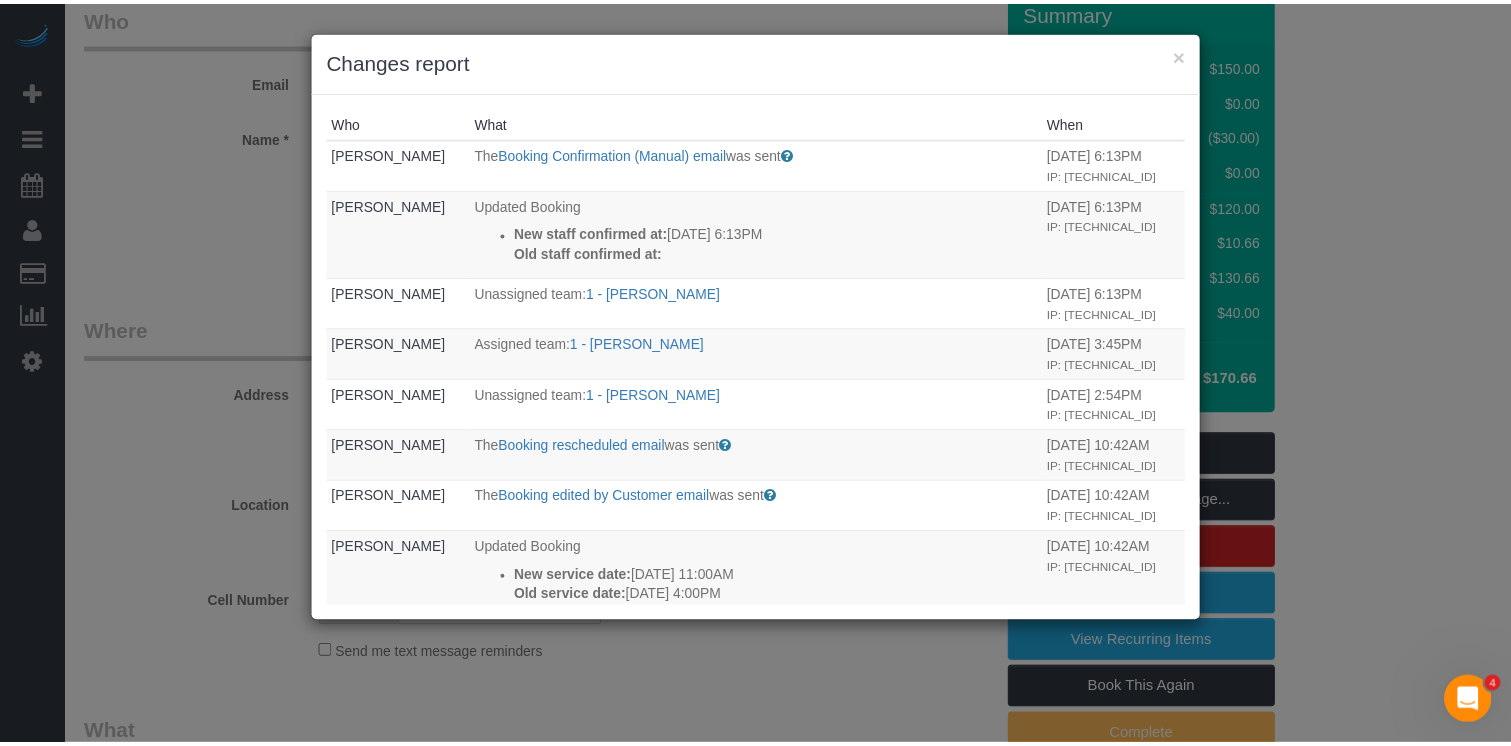 scroll, scrollTop: 0, scrollLeft: 0, axis: both 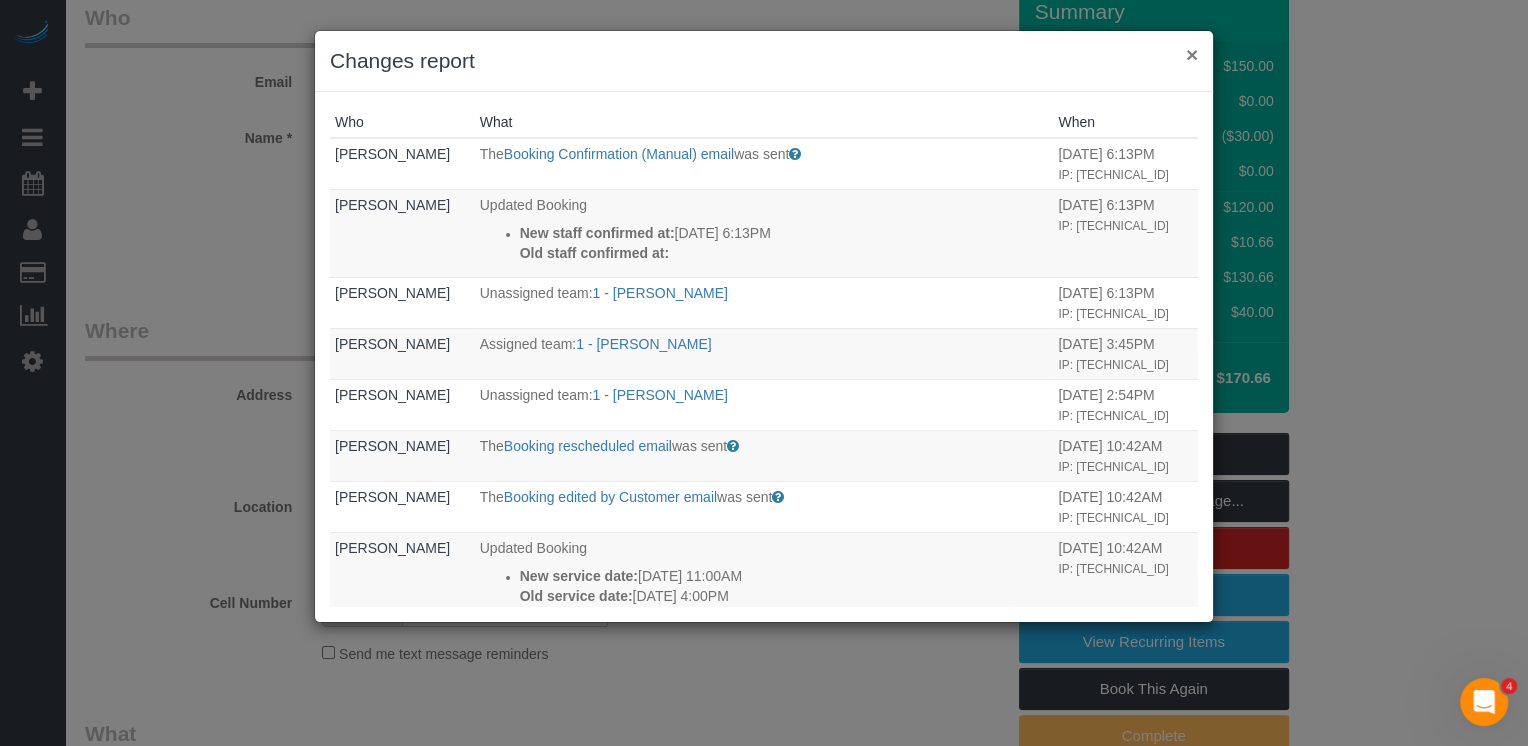 click on "×" at bounding box center (1192, 54) 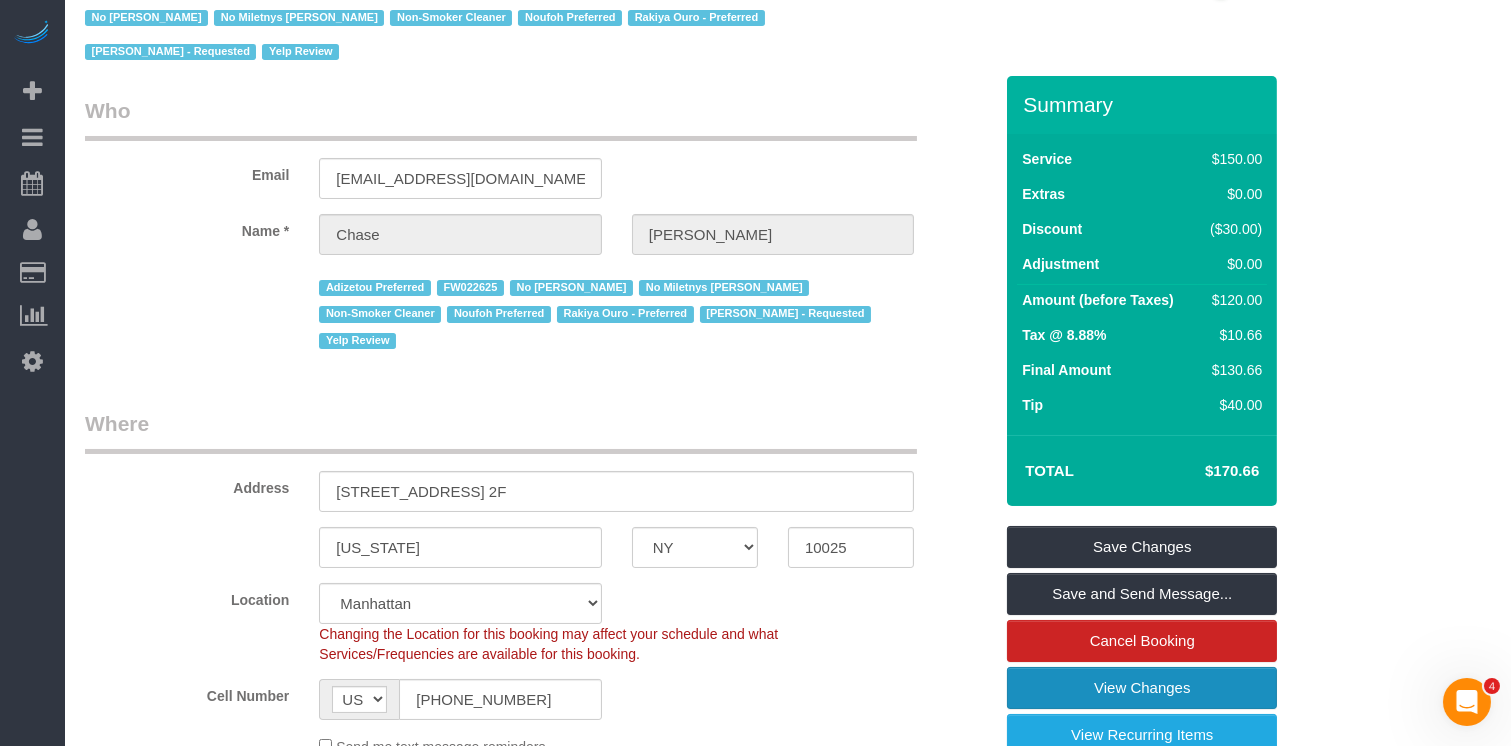 scroll, scrollTop: 0, scrollLeft: 0, axis: both 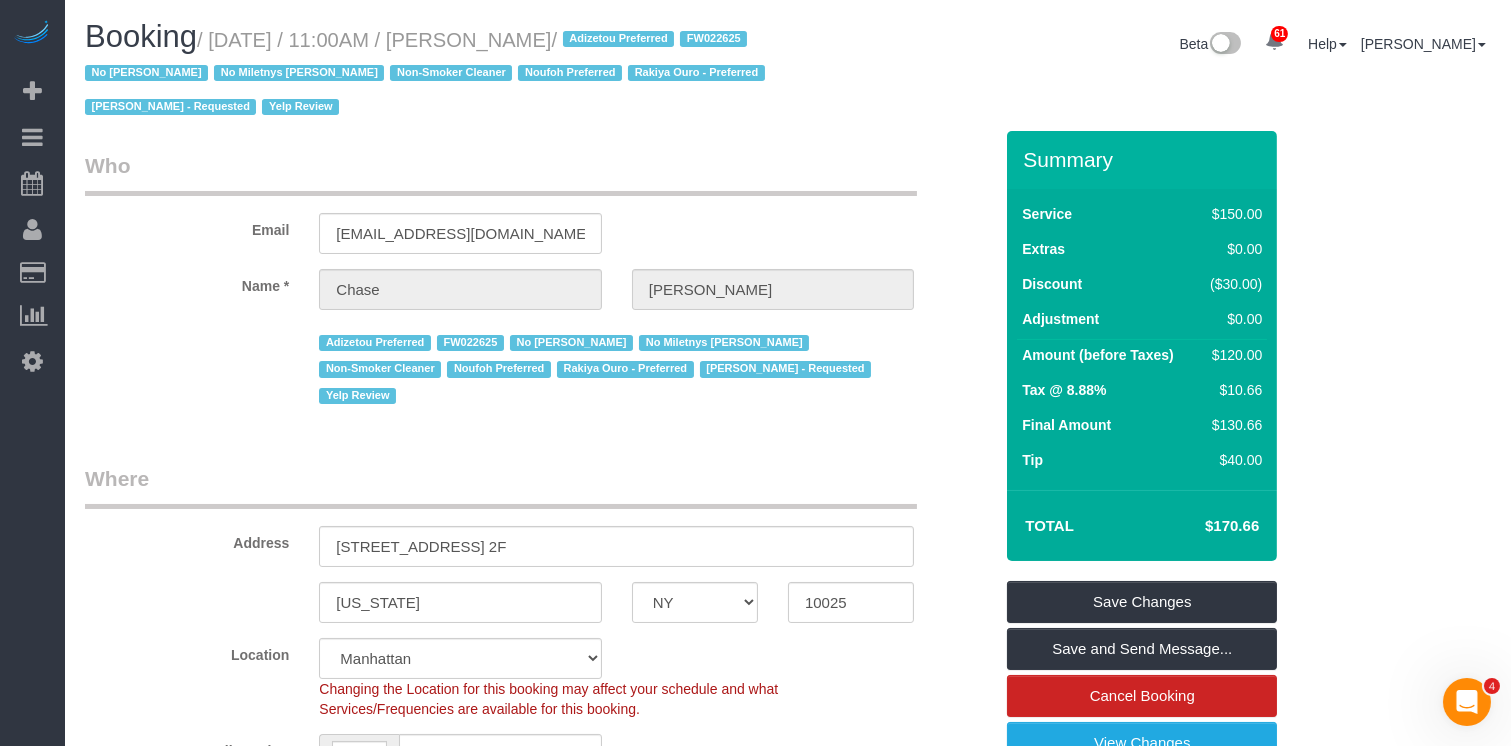 drag, startPoint x: 582, startPoint y: 41, endPoint x: 467, endPoint y: 44, distance: 115.03912 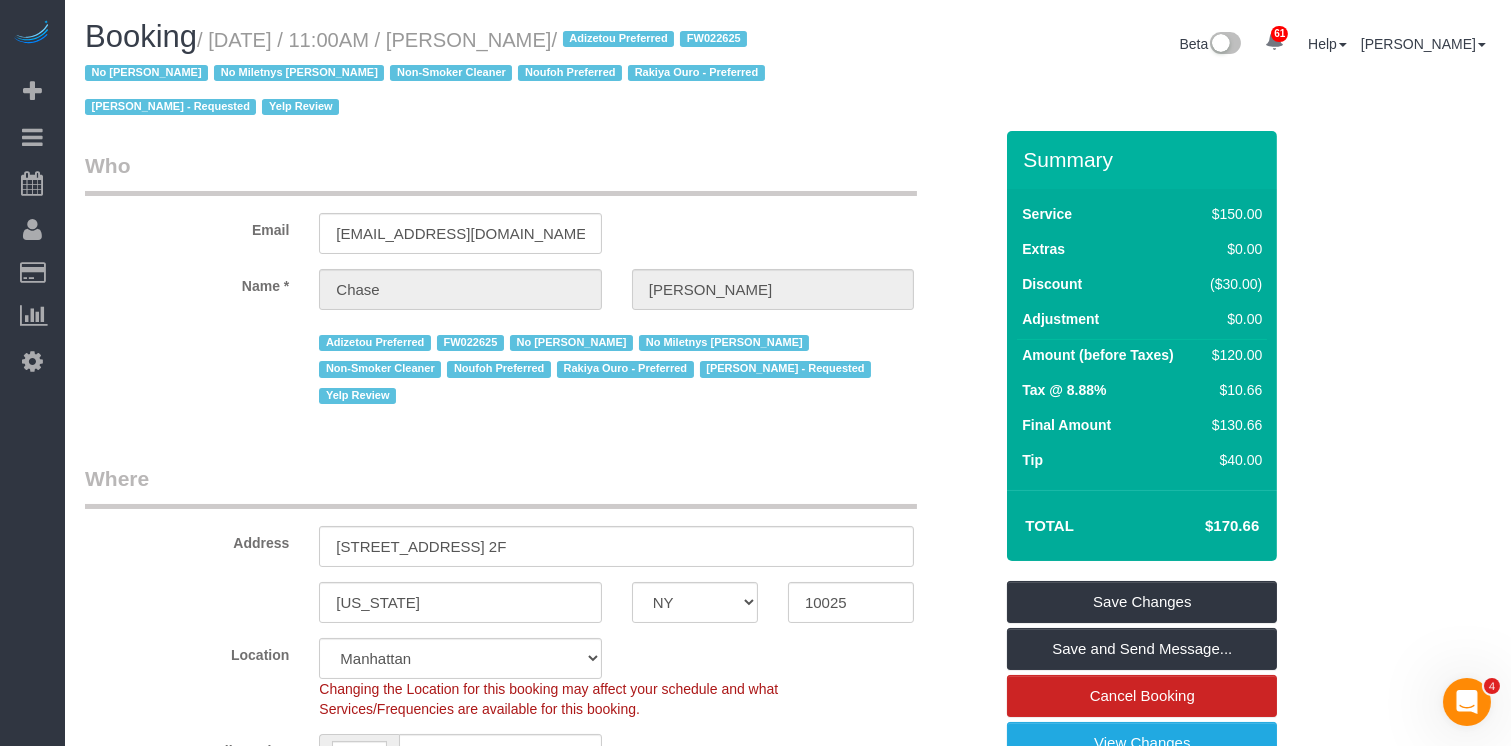 click on "/ July 24, 2025 / 11:00AM / Chase Tralka
/
Adizetou Preferred
FW022625
No Latrese Taylor
No Miletnys Urrutia
Non-Smoker Cleaner
Noufoh Preferred
Rakiya Ouro - Preferred
Warren Rose - Requested
Yelp Review" at bounding box center [428, 74] 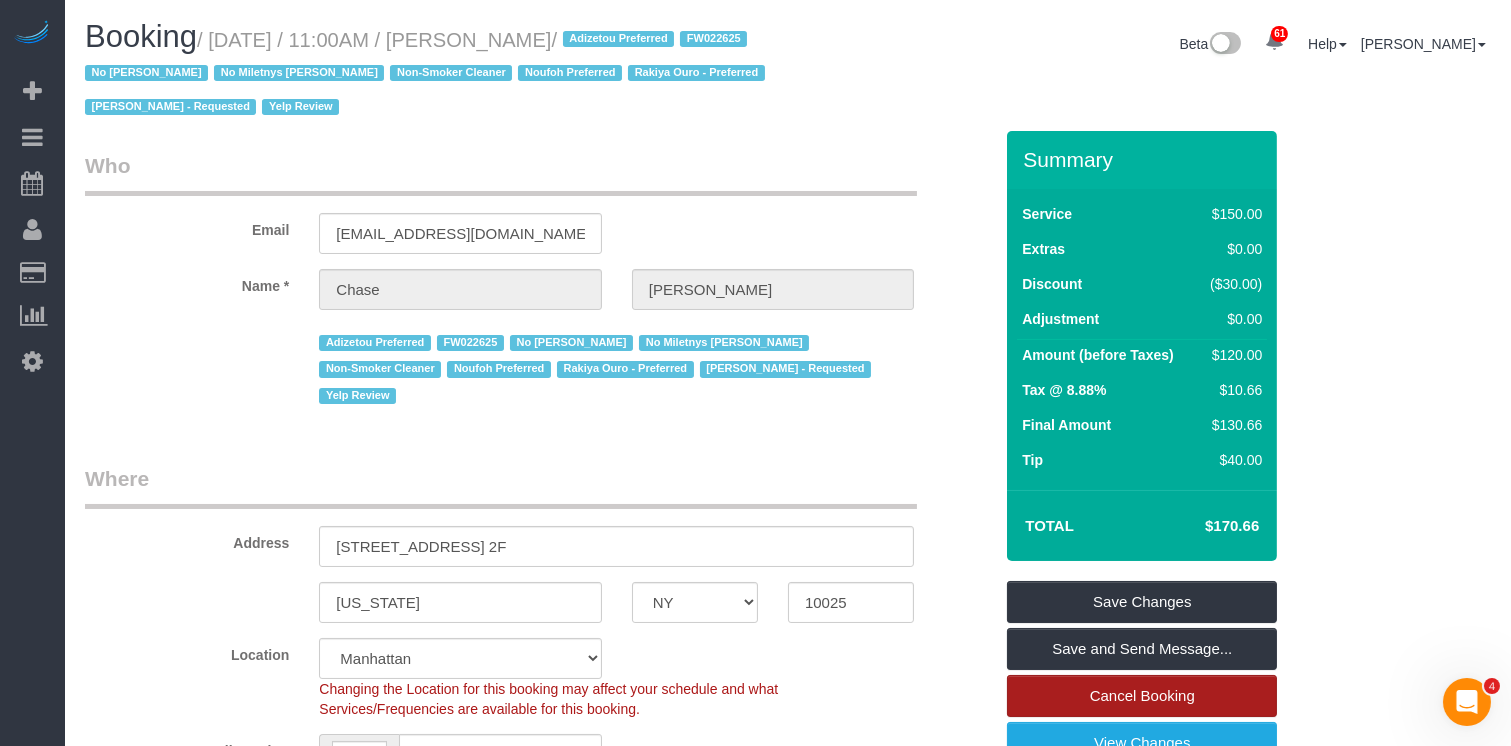 copy on "Chase Tralka" 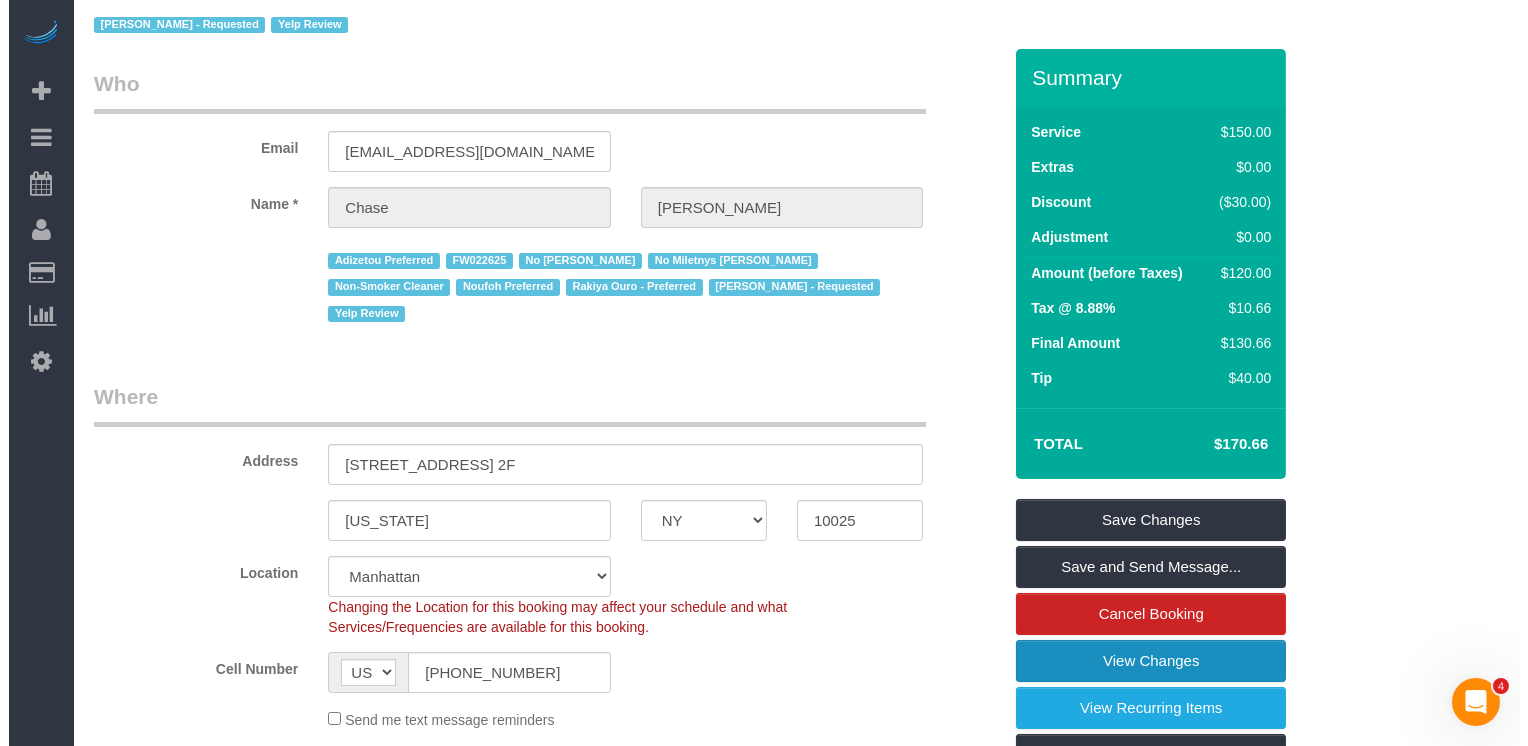 scroll, scrollTop: 83, scrollLeft: 0, axis: vertical 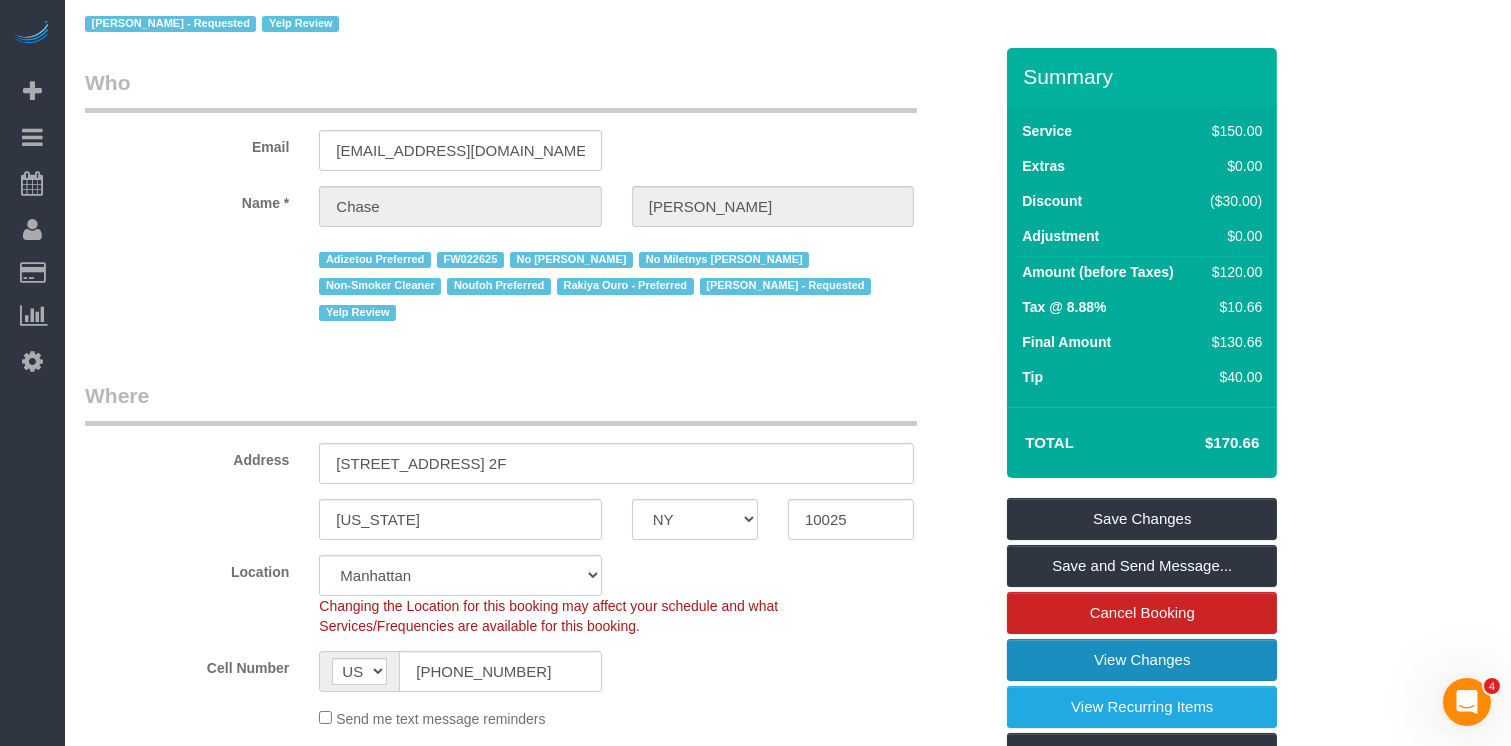 click on "View Changes" at bounding box center [1142, 660] 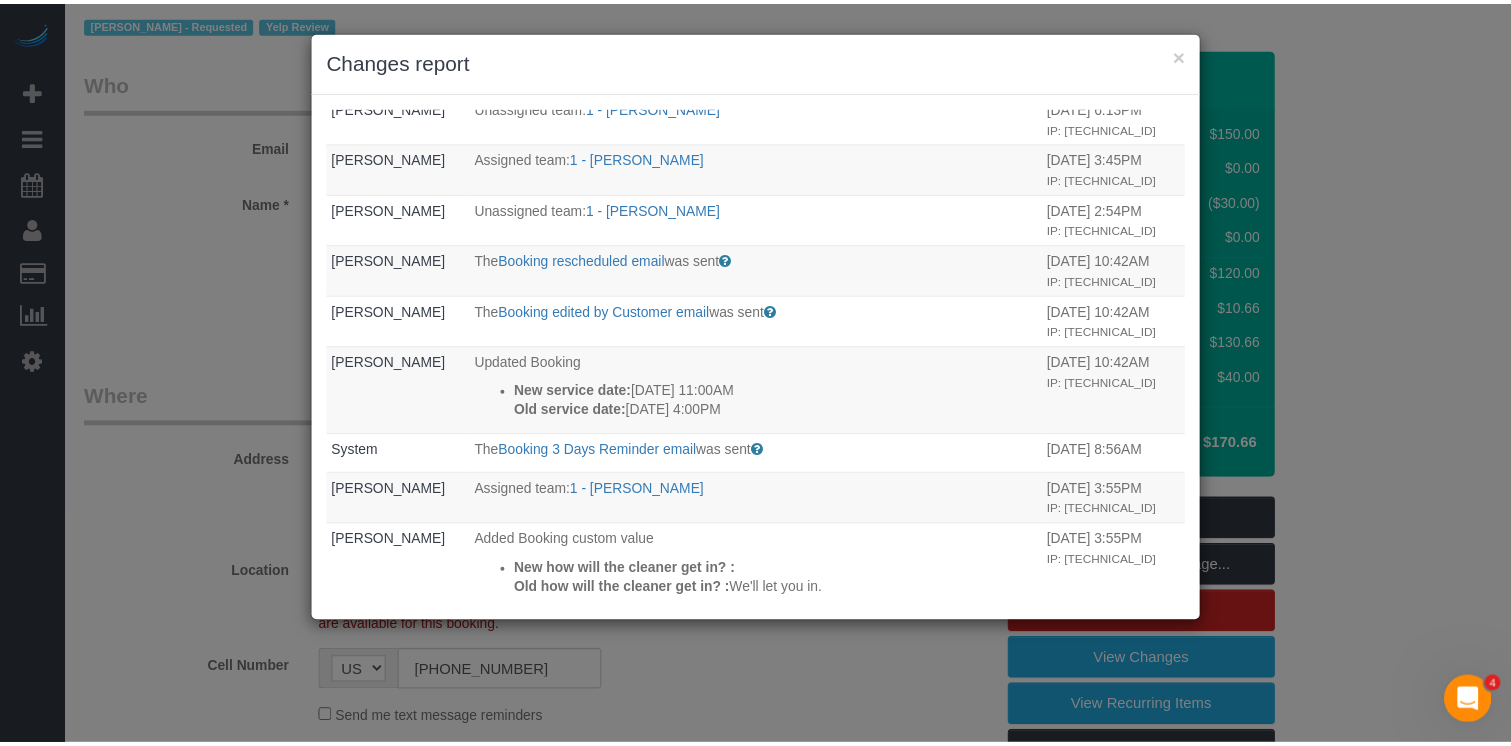 scroll, scrollTop: 510, scrollLeft: 0, axis: vertical 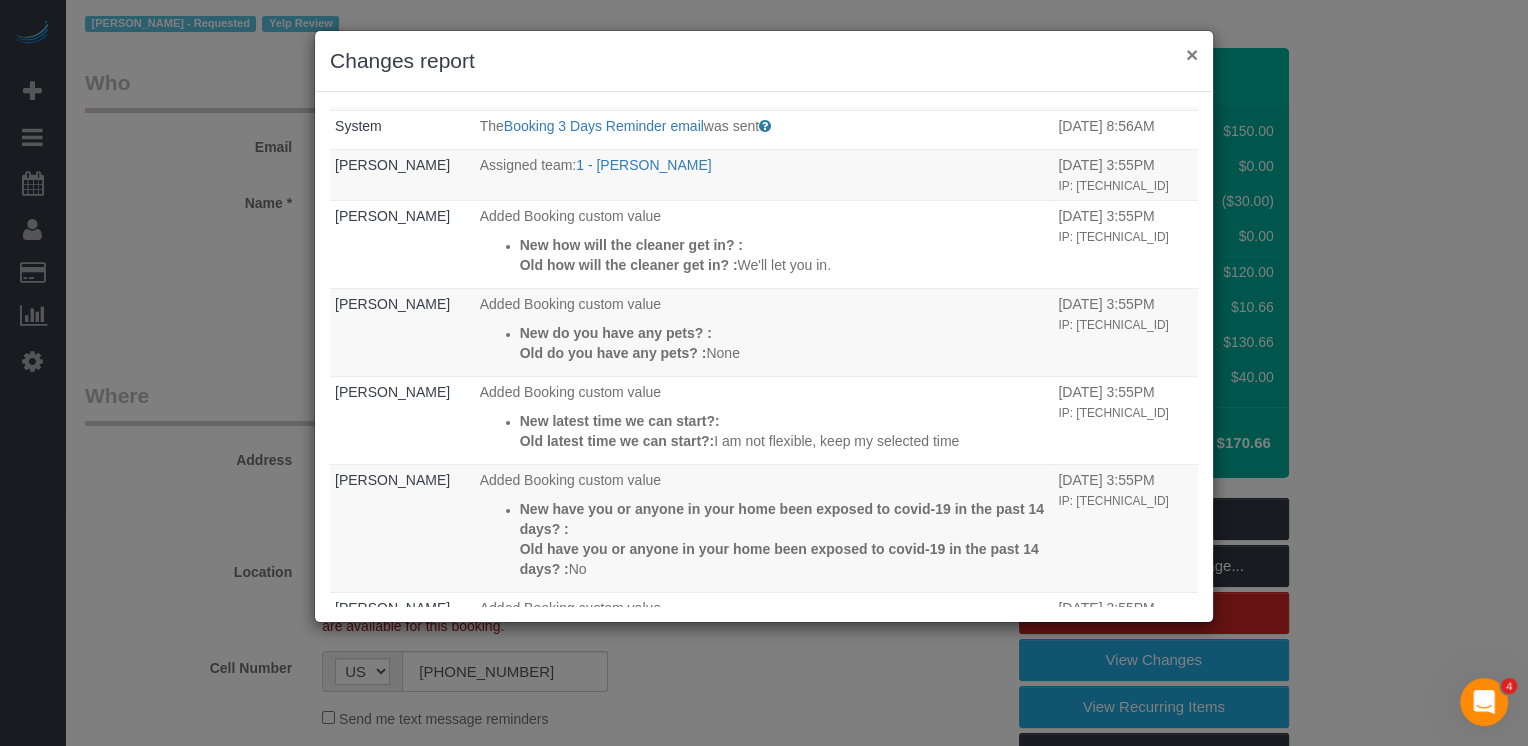 click on "×" at bounding box center [1192, 54] 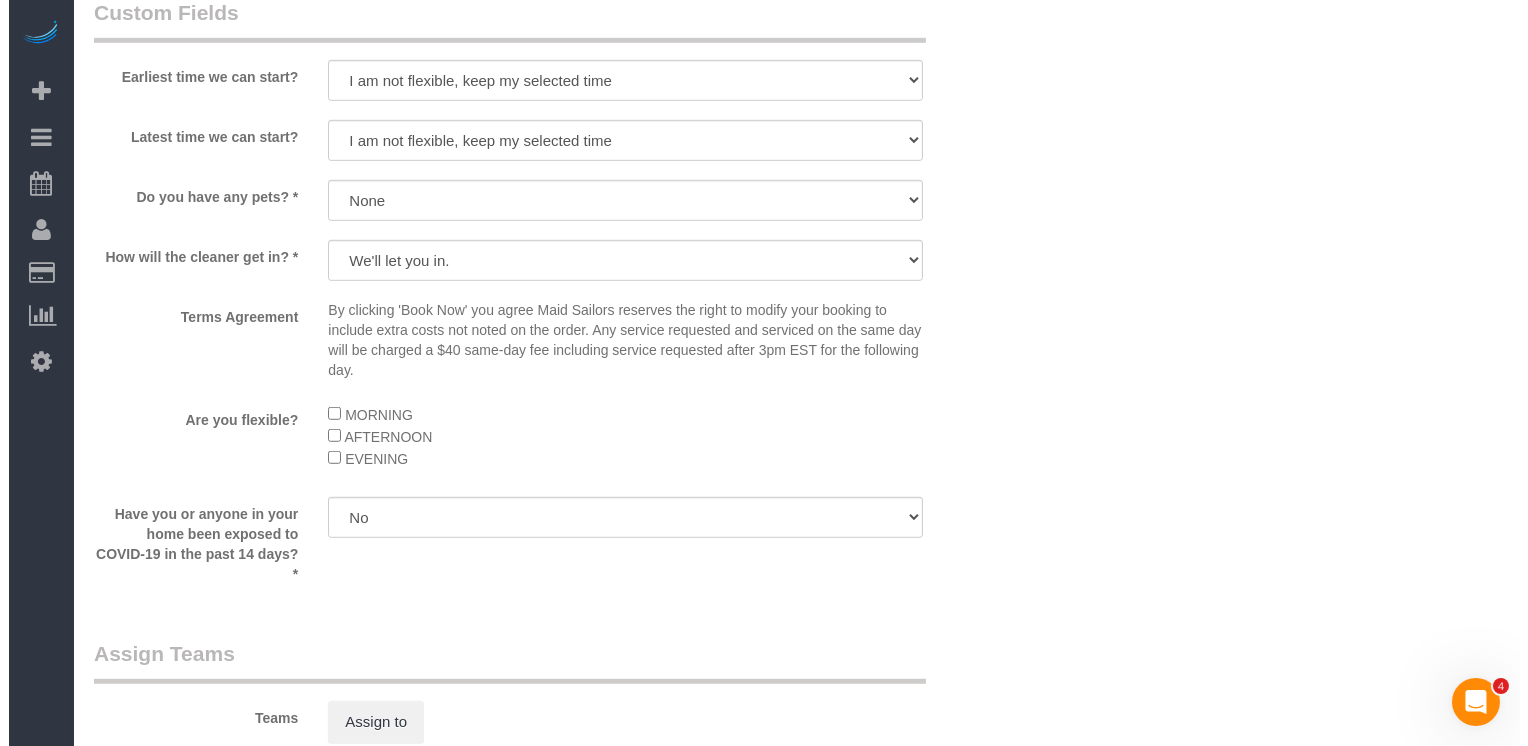 scroll, scrollTop: 2721, scrollLeft: 0, axis: vertical 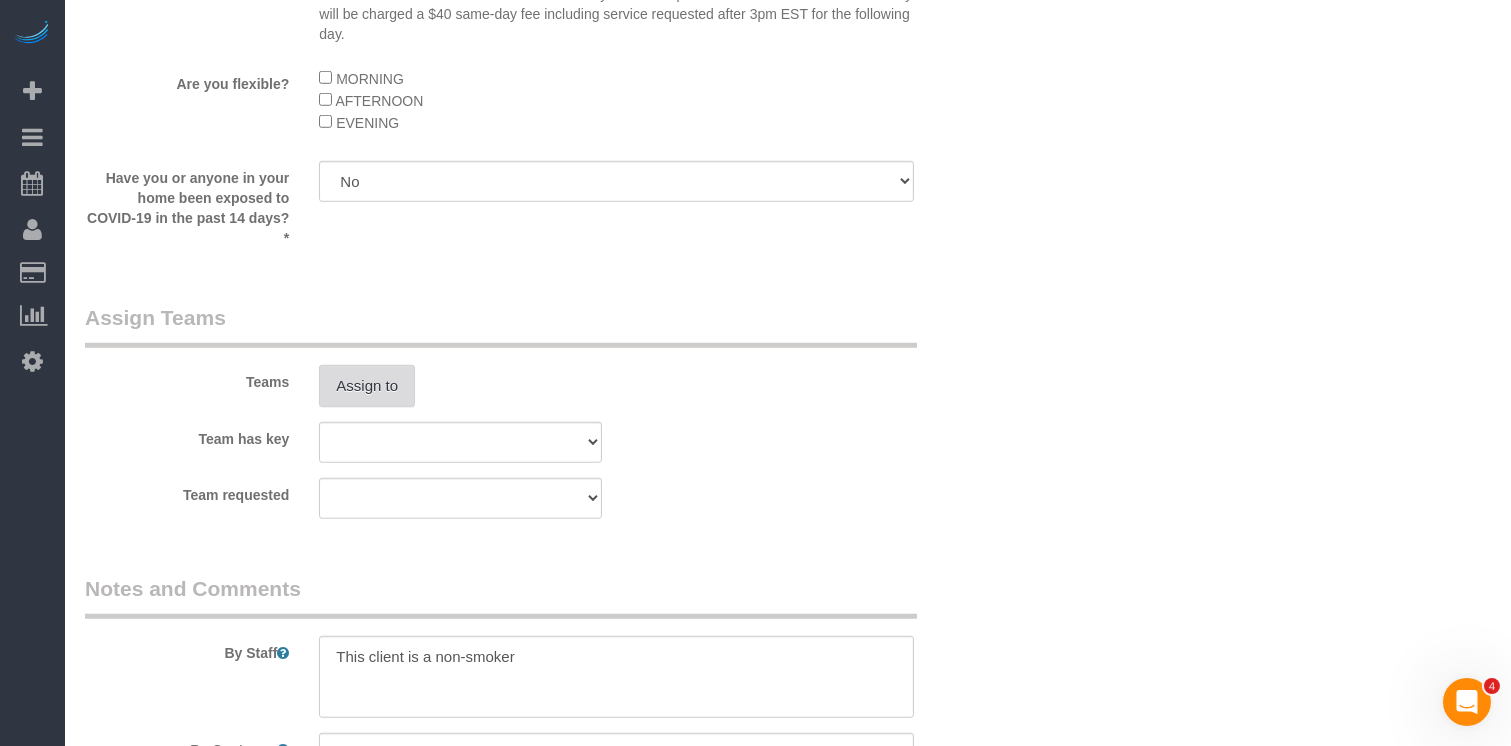 click on "Assign to" at bounding box center [367, 386] 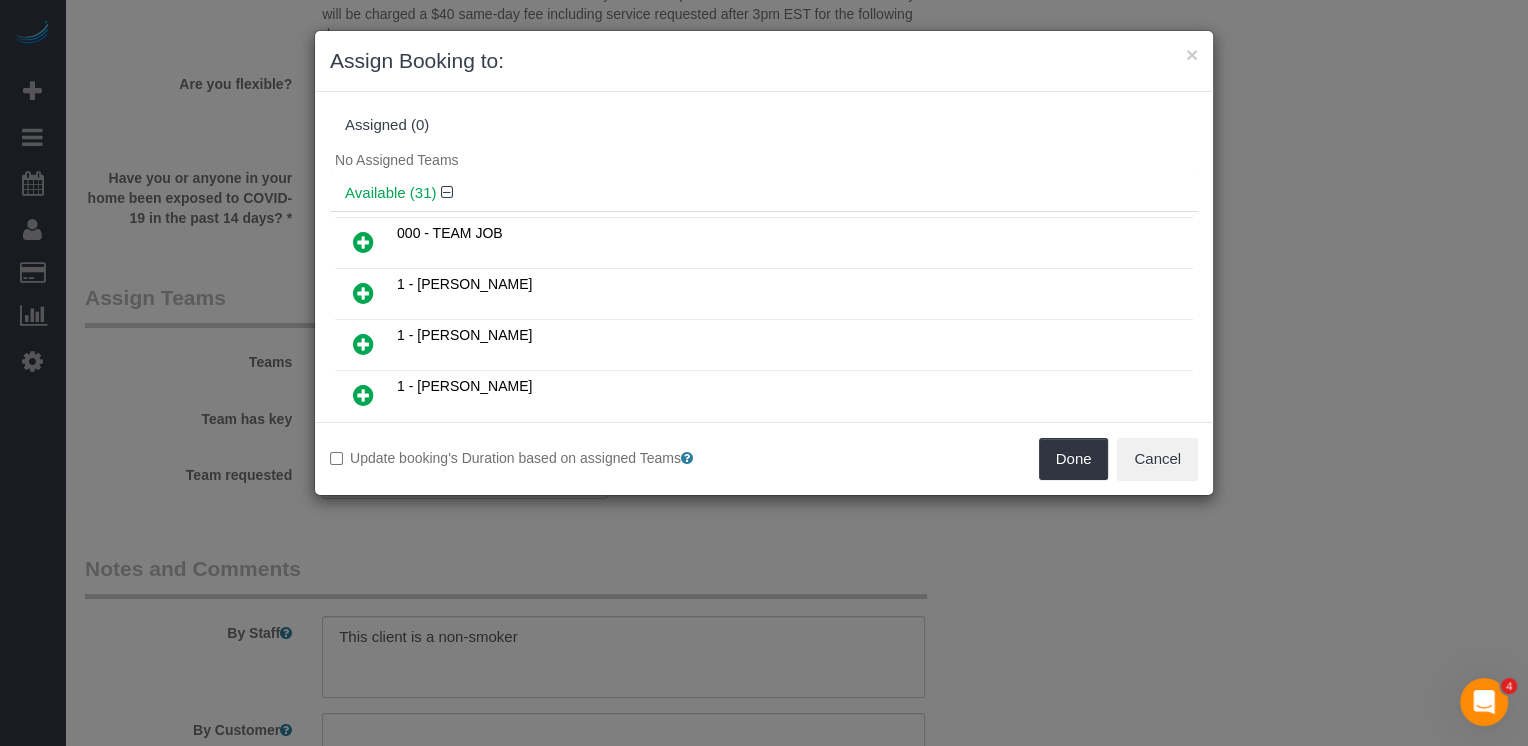click at bounding box center [363, 345] 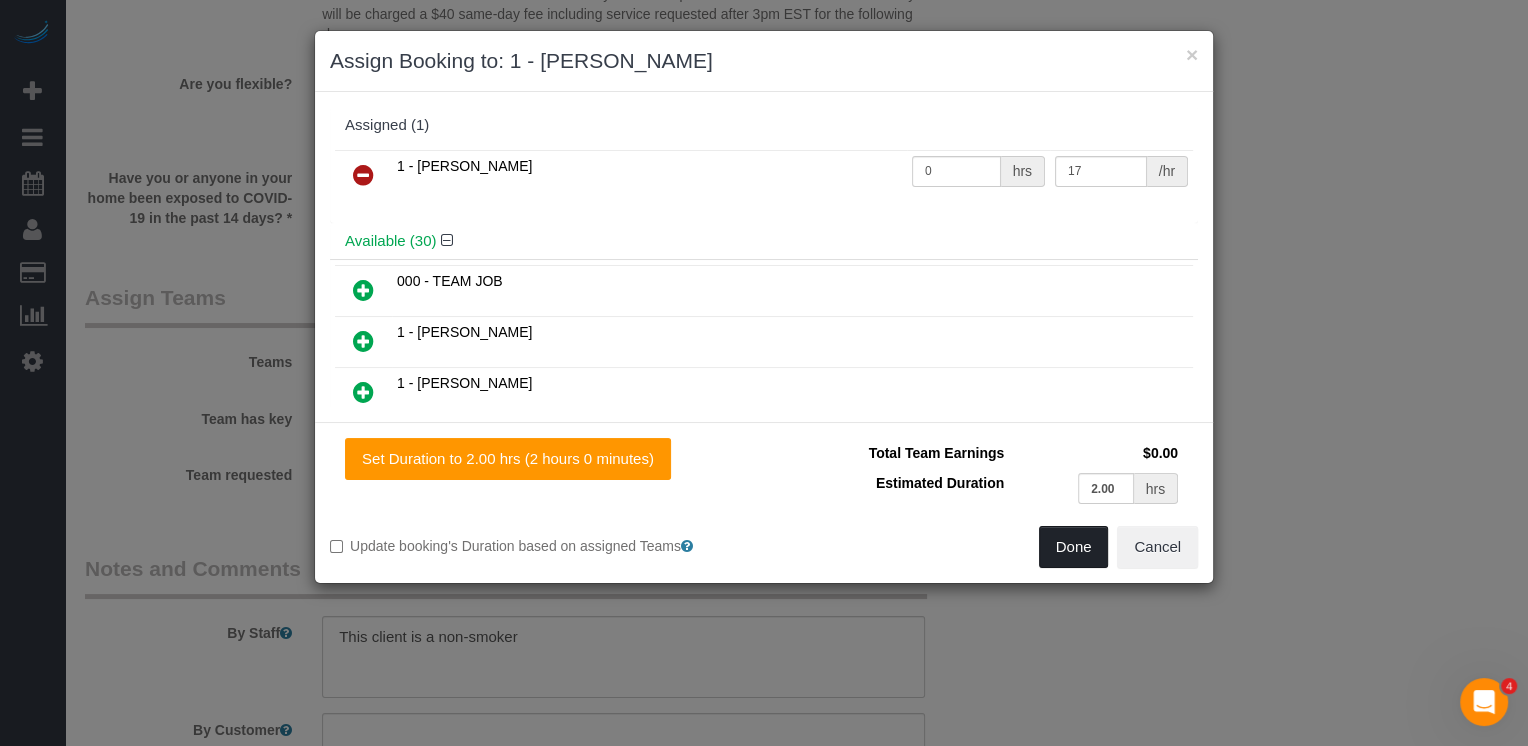 click on "Done" at bounding box center [1074, 547] 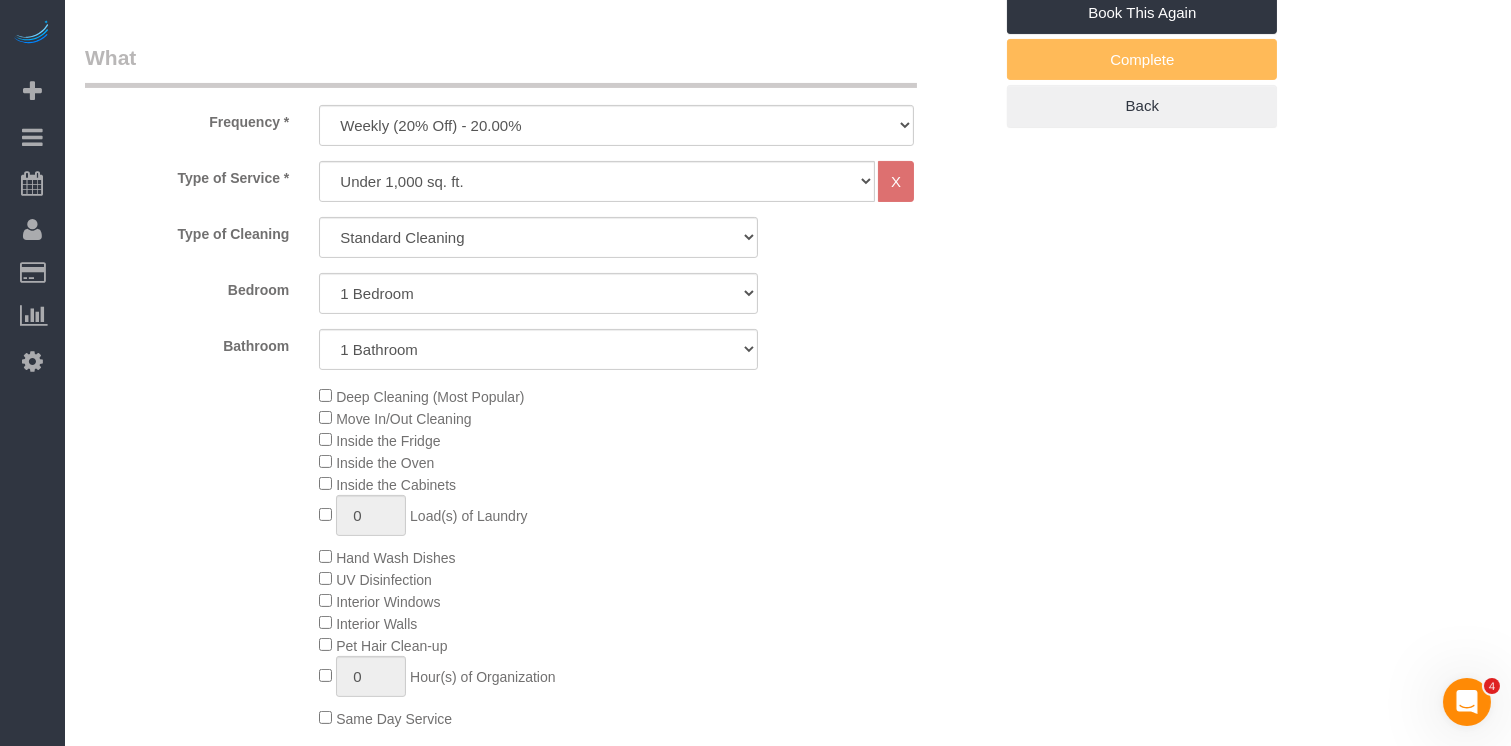 scroll, scrollTop: 342, scrollLeft: 0, axis: vertical 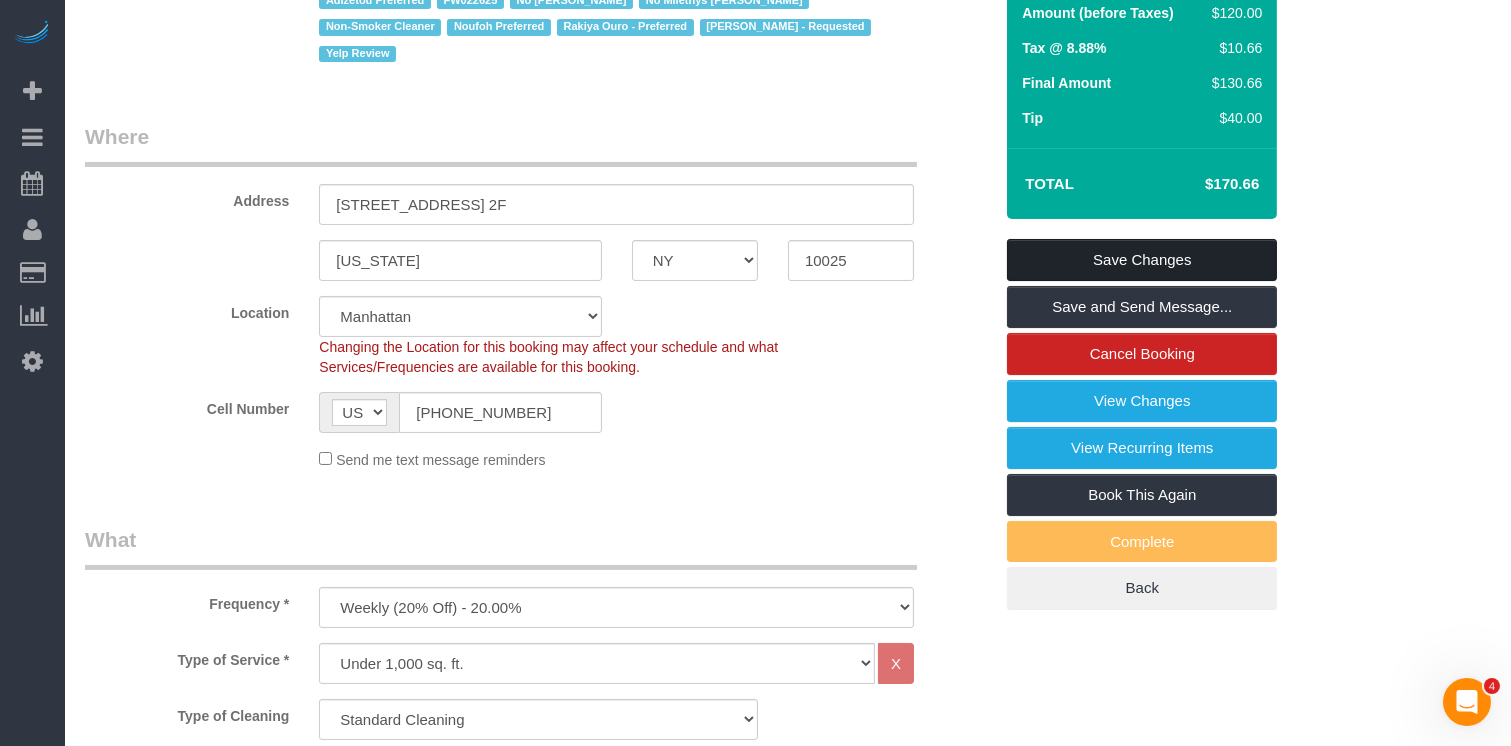 click on "Save Changes" at bounding box center [1142, 260] 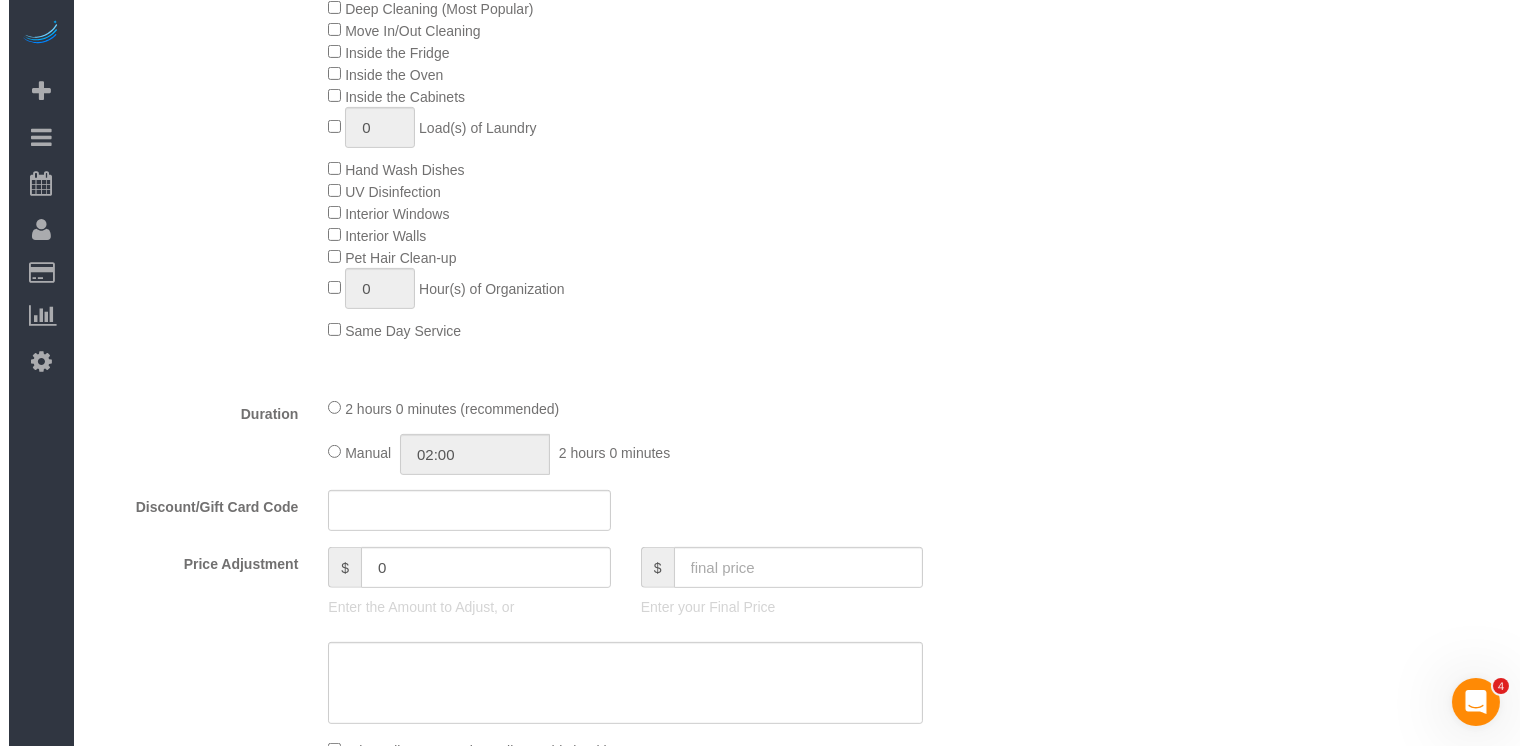 scroll, scrollTop: 1212, scrollLeft: 0, axis: vertical 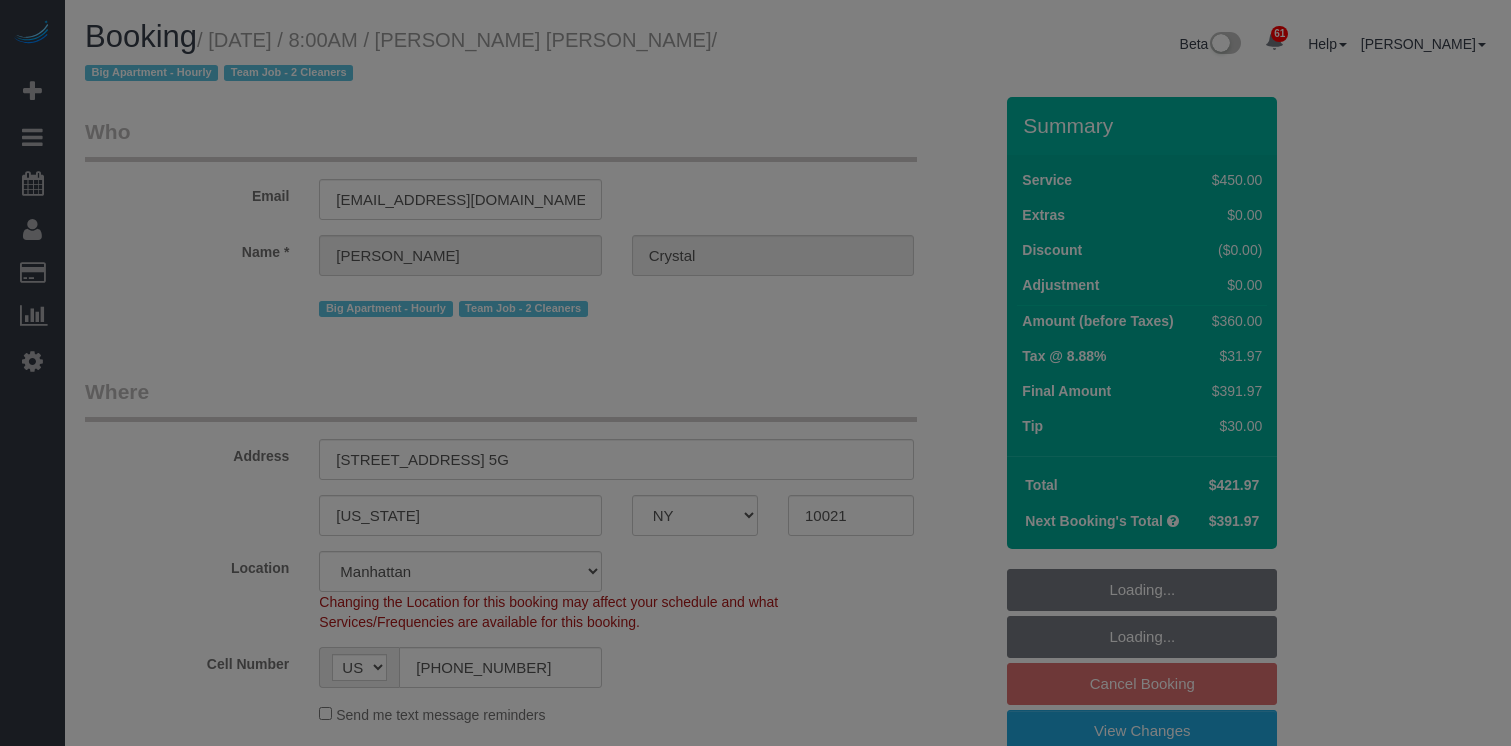select on "NY" 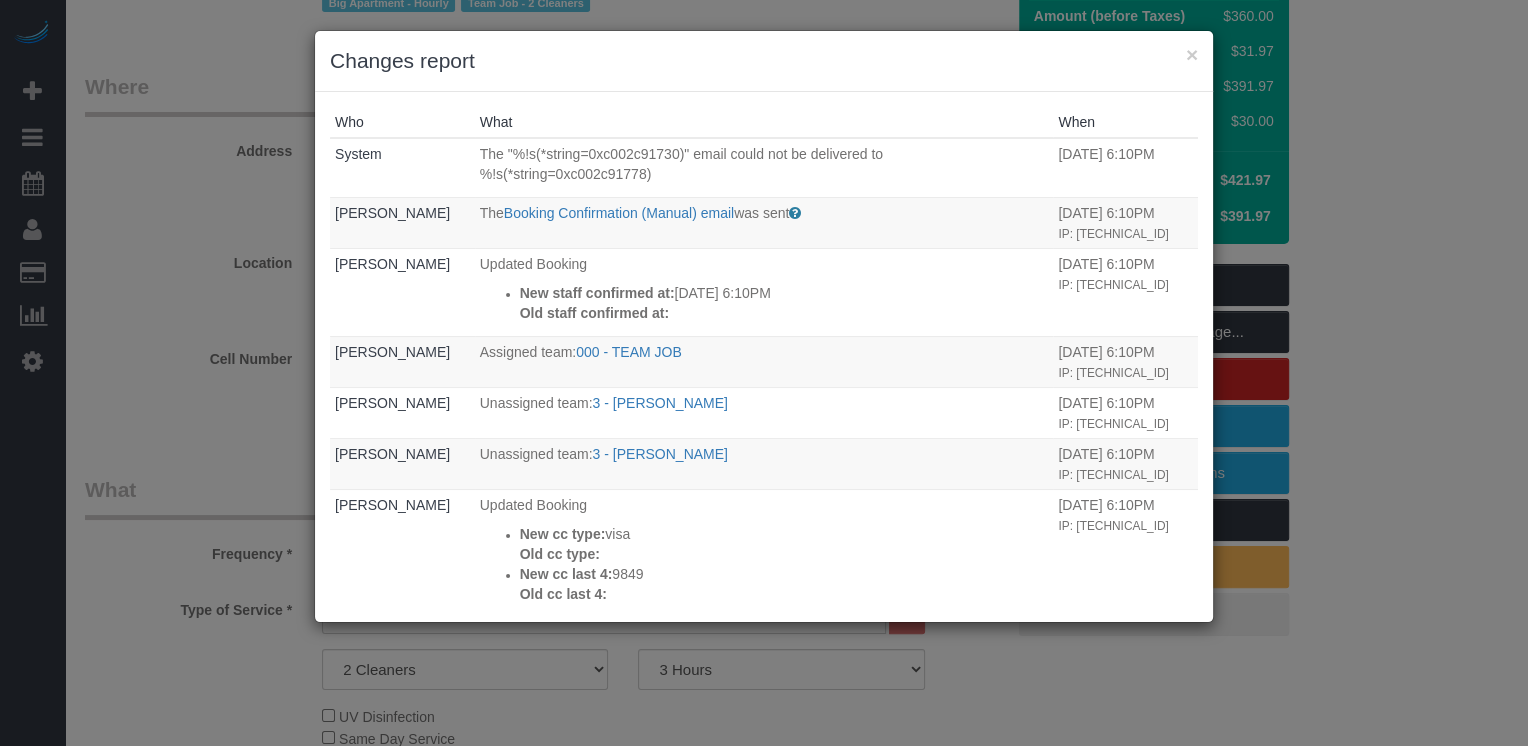 scroll, scrollTop: 305, scrollLeft: 0, axis: vertical 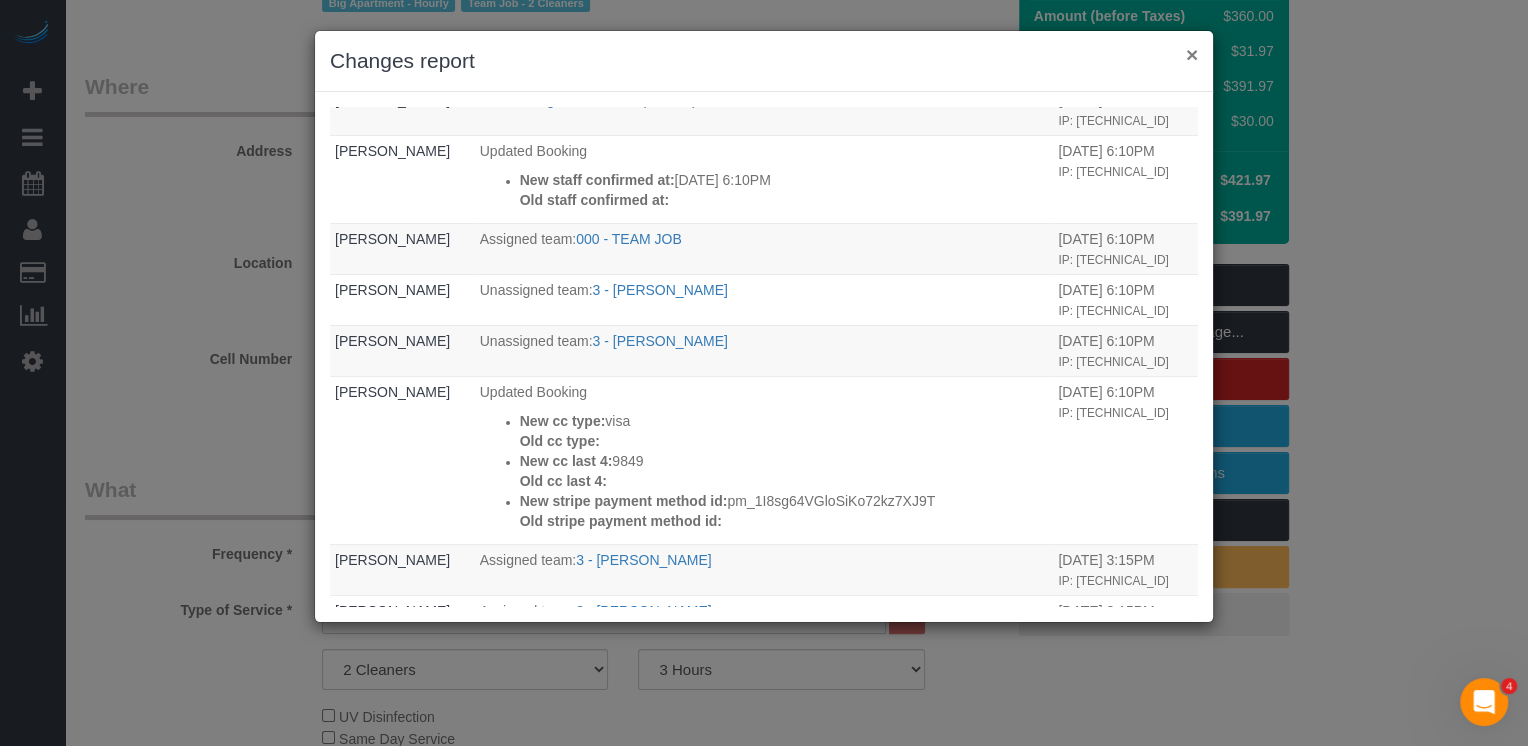 click on "×" at bounding box center (1192, 54) 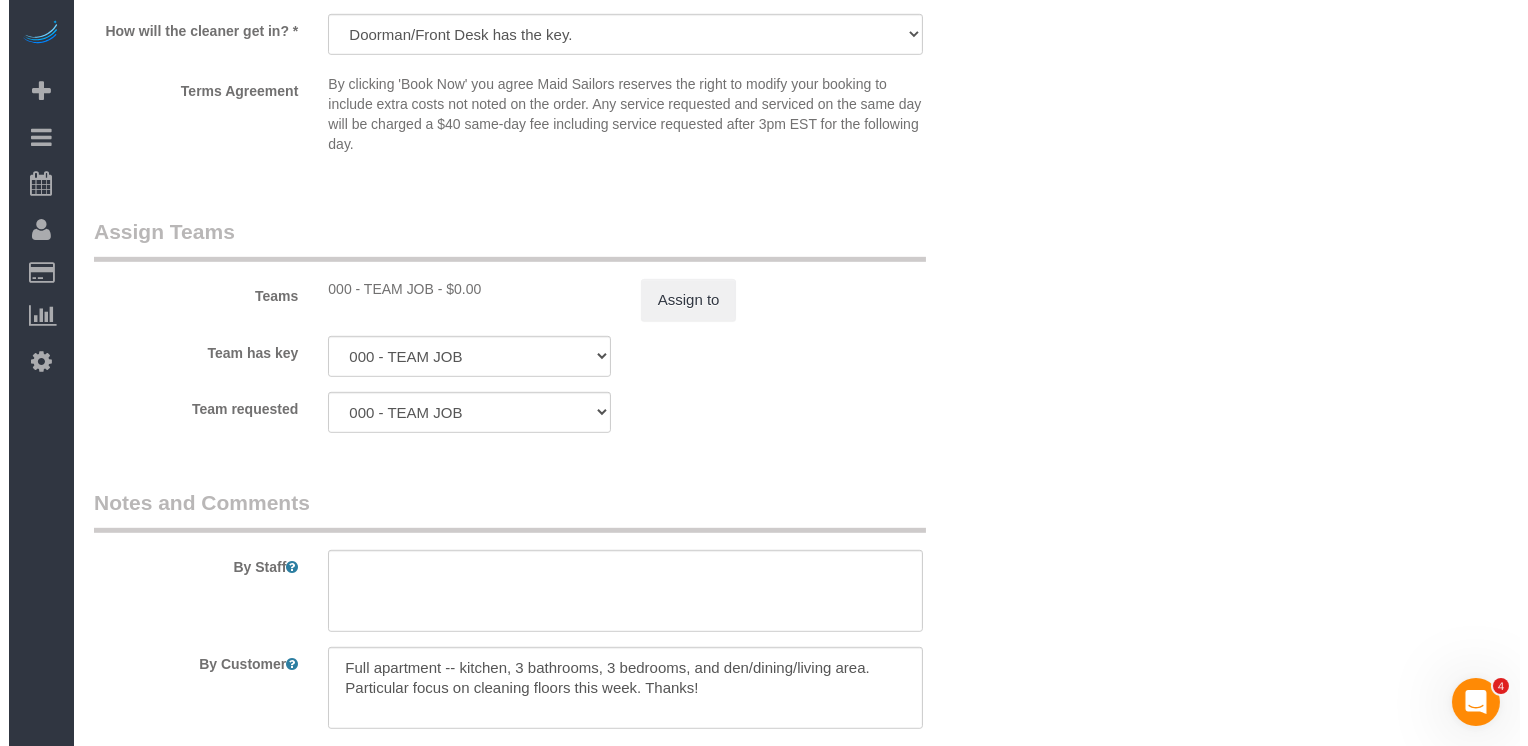 scroll, scrollTop: 2121, scrollLeft: 0, axis: vertical 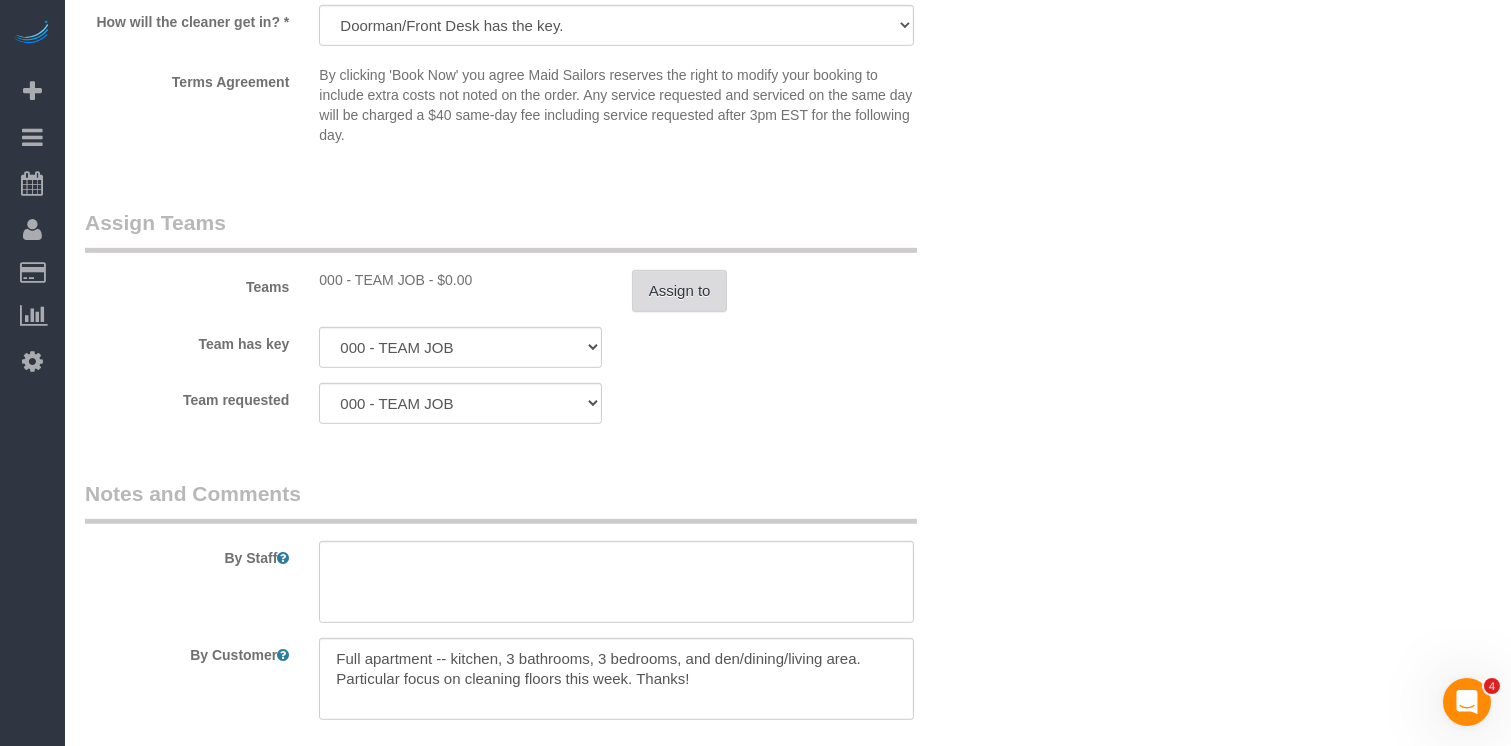 click on "Assign to" at bounding box center (680, 291) 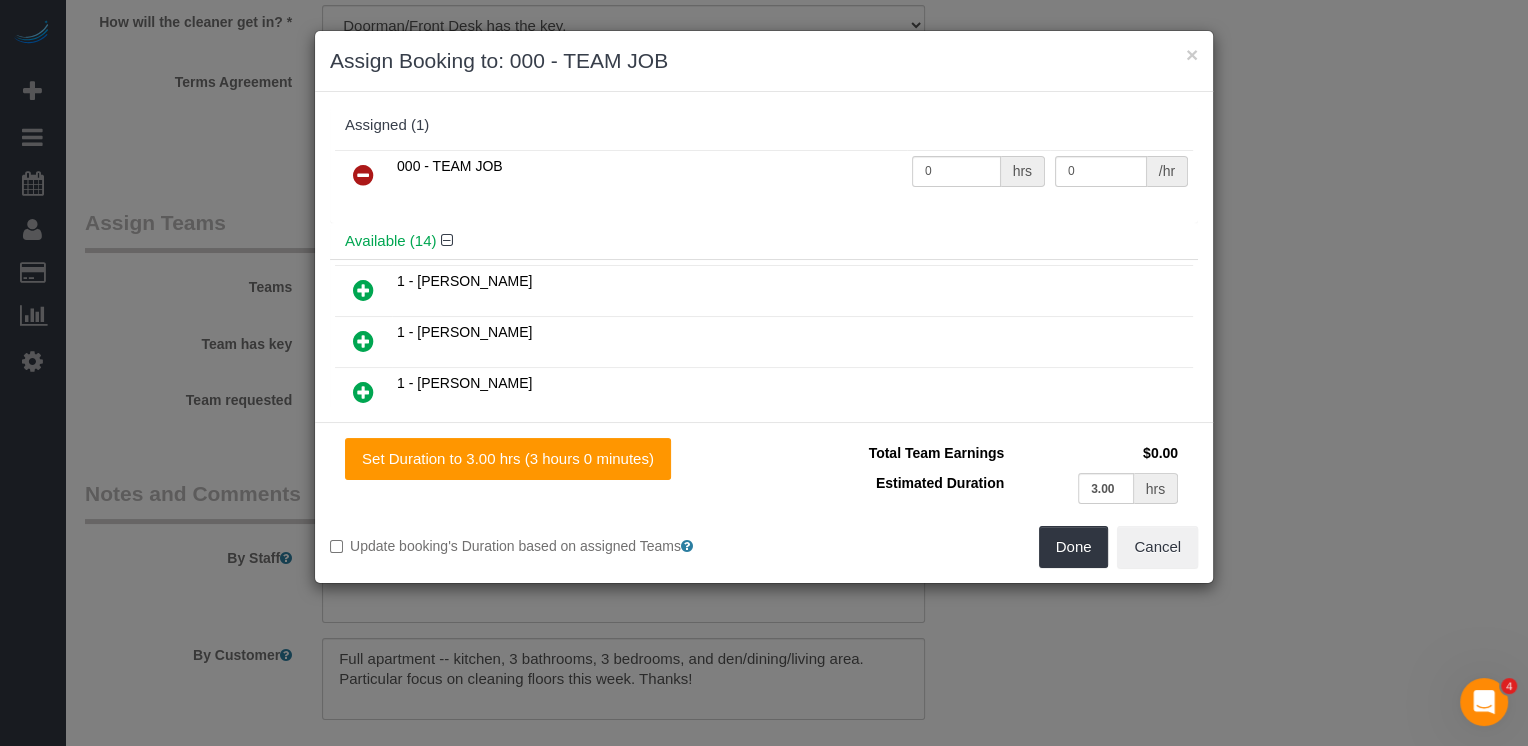click at bounding box center [363, 175] 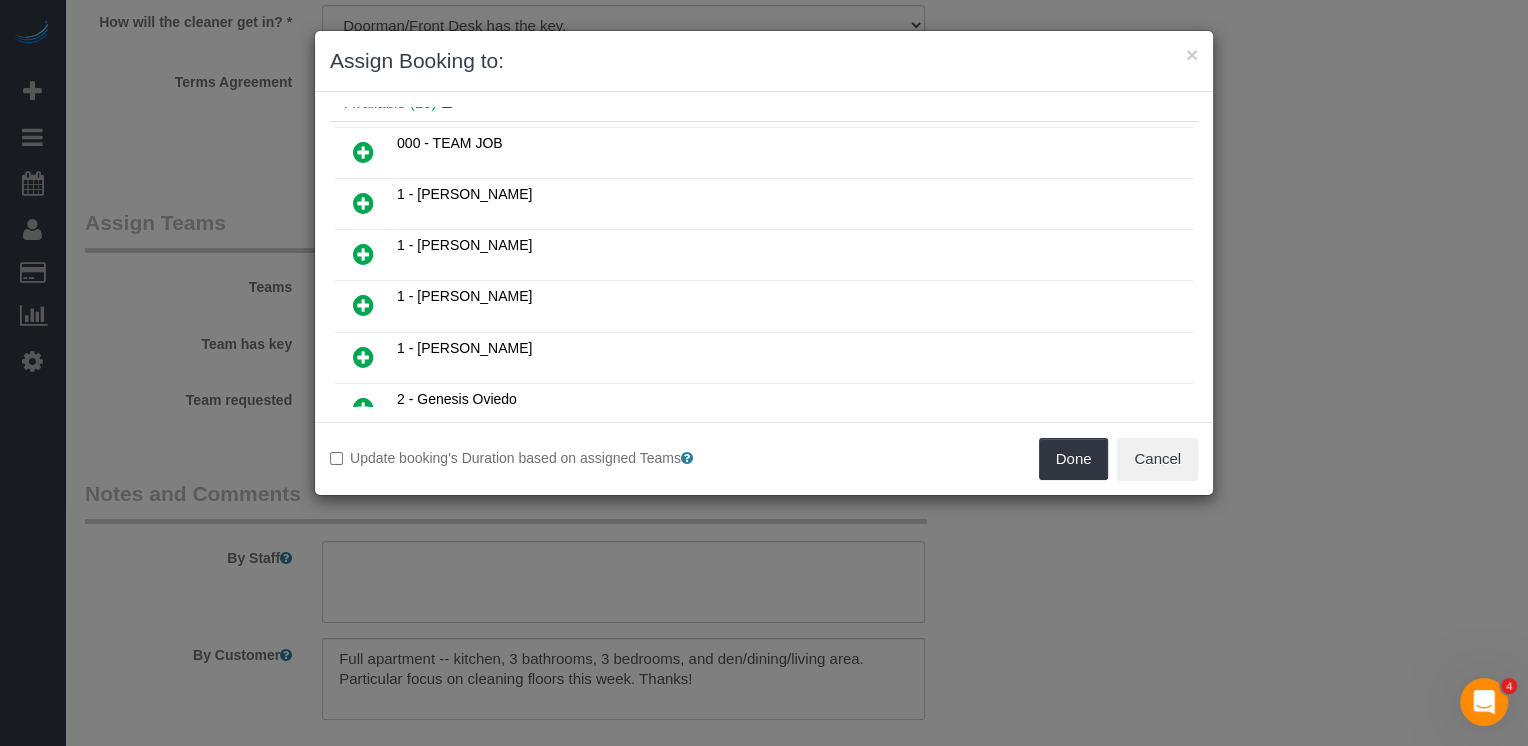 scroll, scrollTop: 453, scrollLeft: 0, axis: vertical 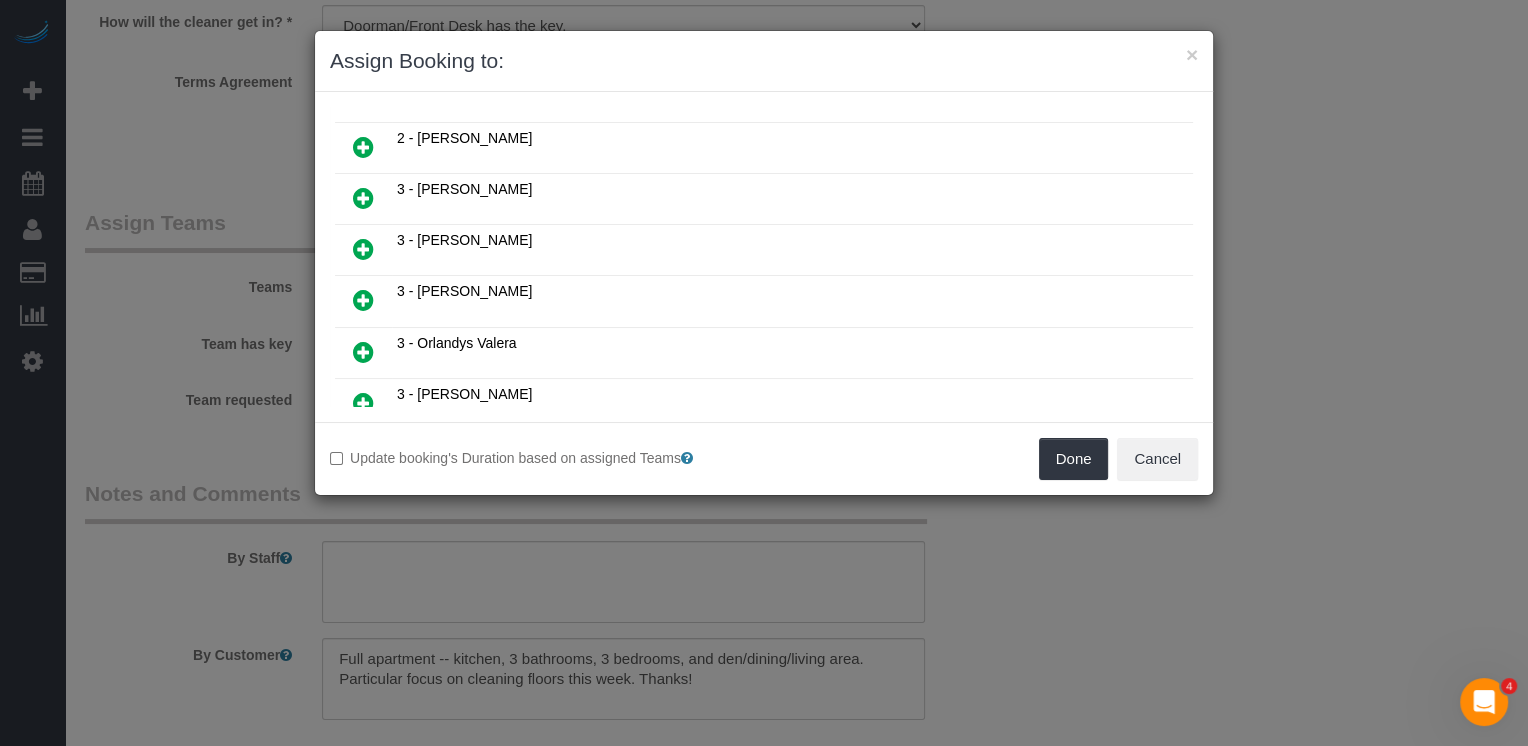 click at bounding box center [363, 198] 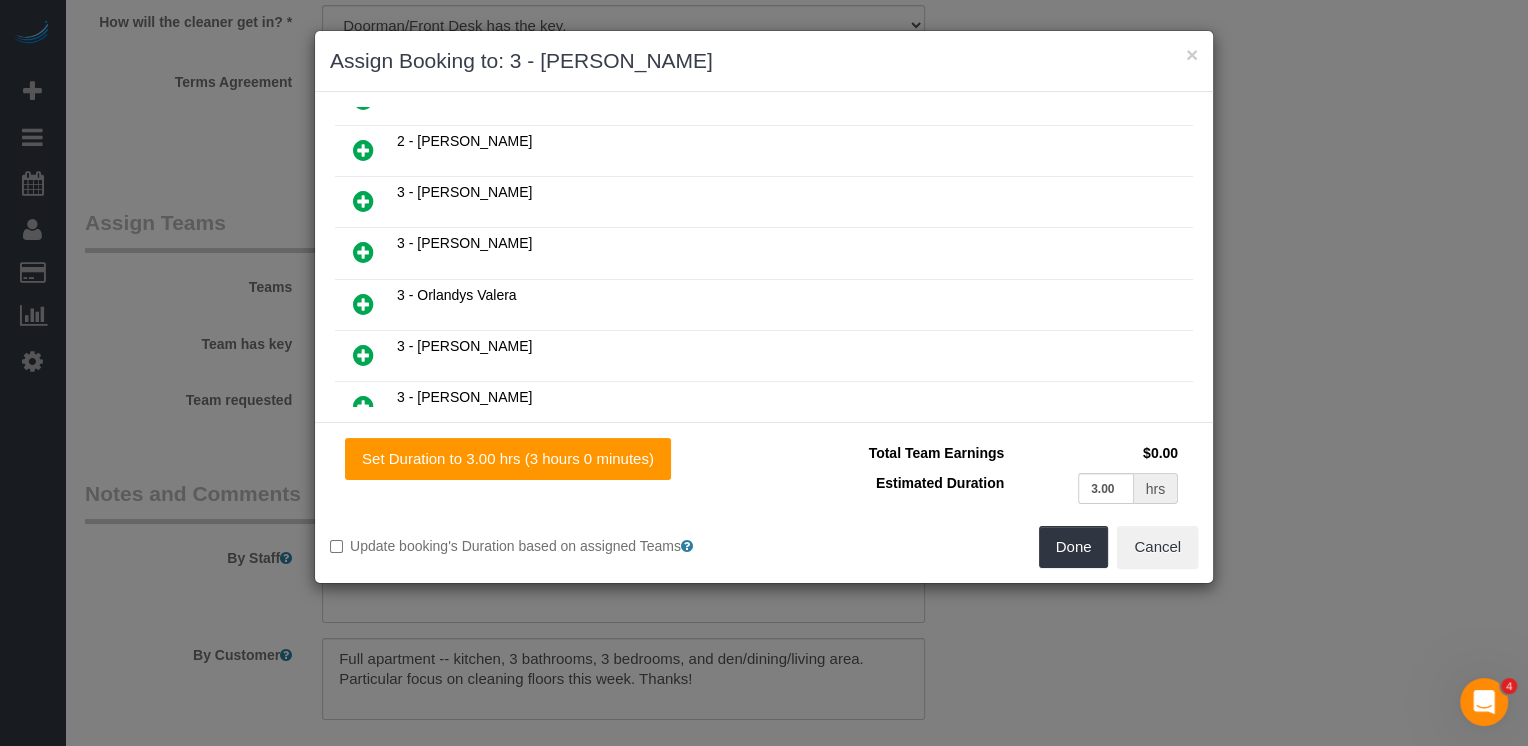 drag, startPoint x: 366, startPoint y: 183, endPoint x: 376, endPoint y: 179, distance: 10.770329 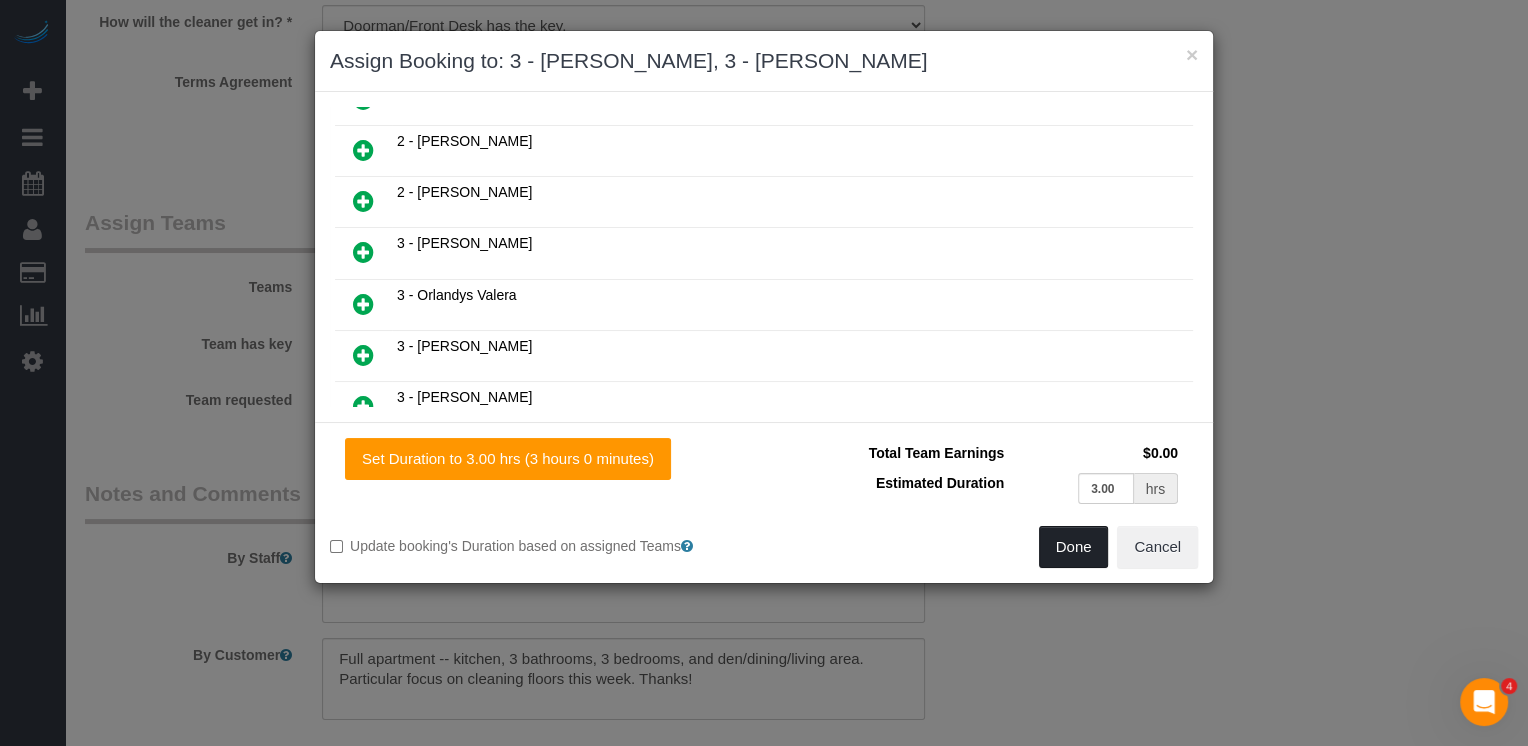 scroll, scrollTop: 547, scrollLeft: 0, axis: vertical 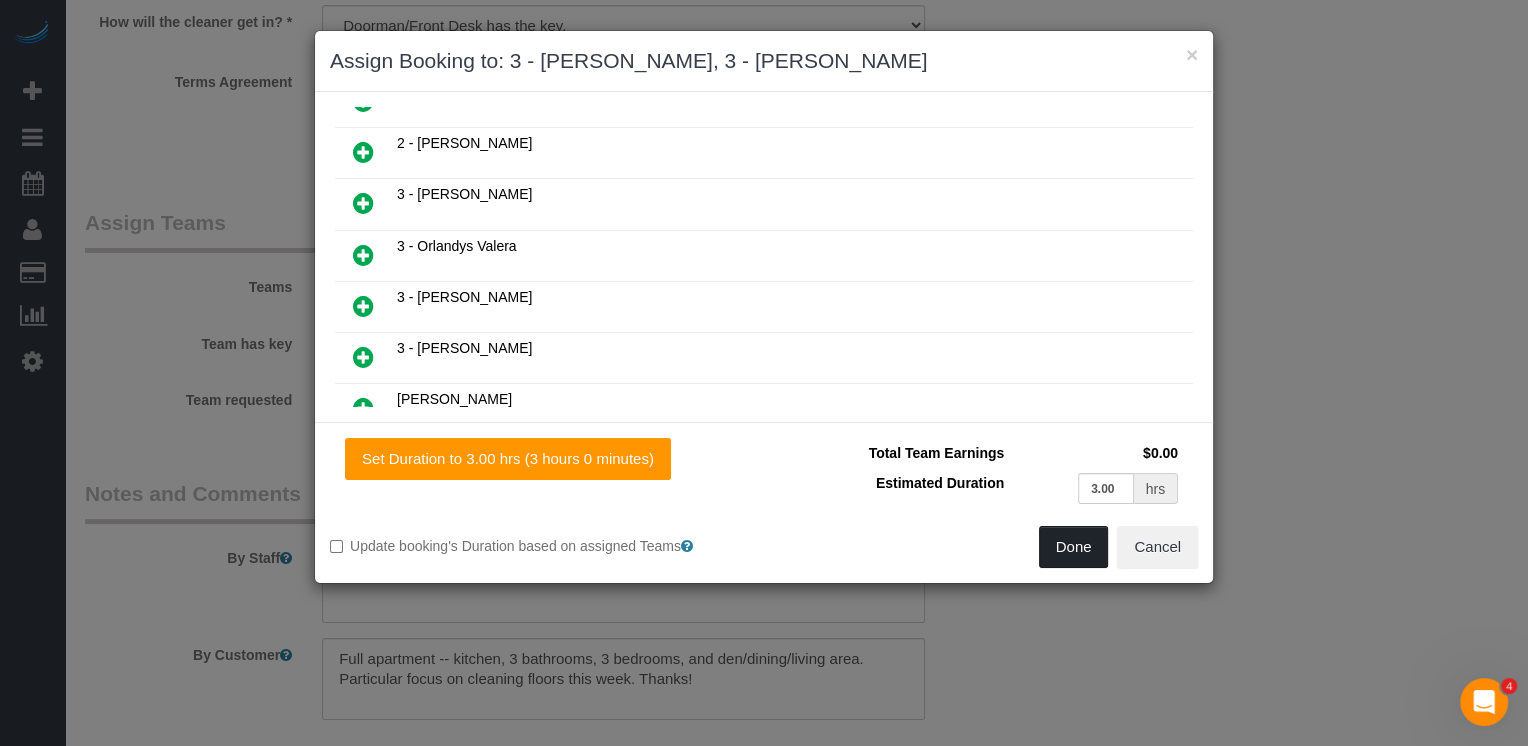 click on "Done" at bounding box center (1074, 547) 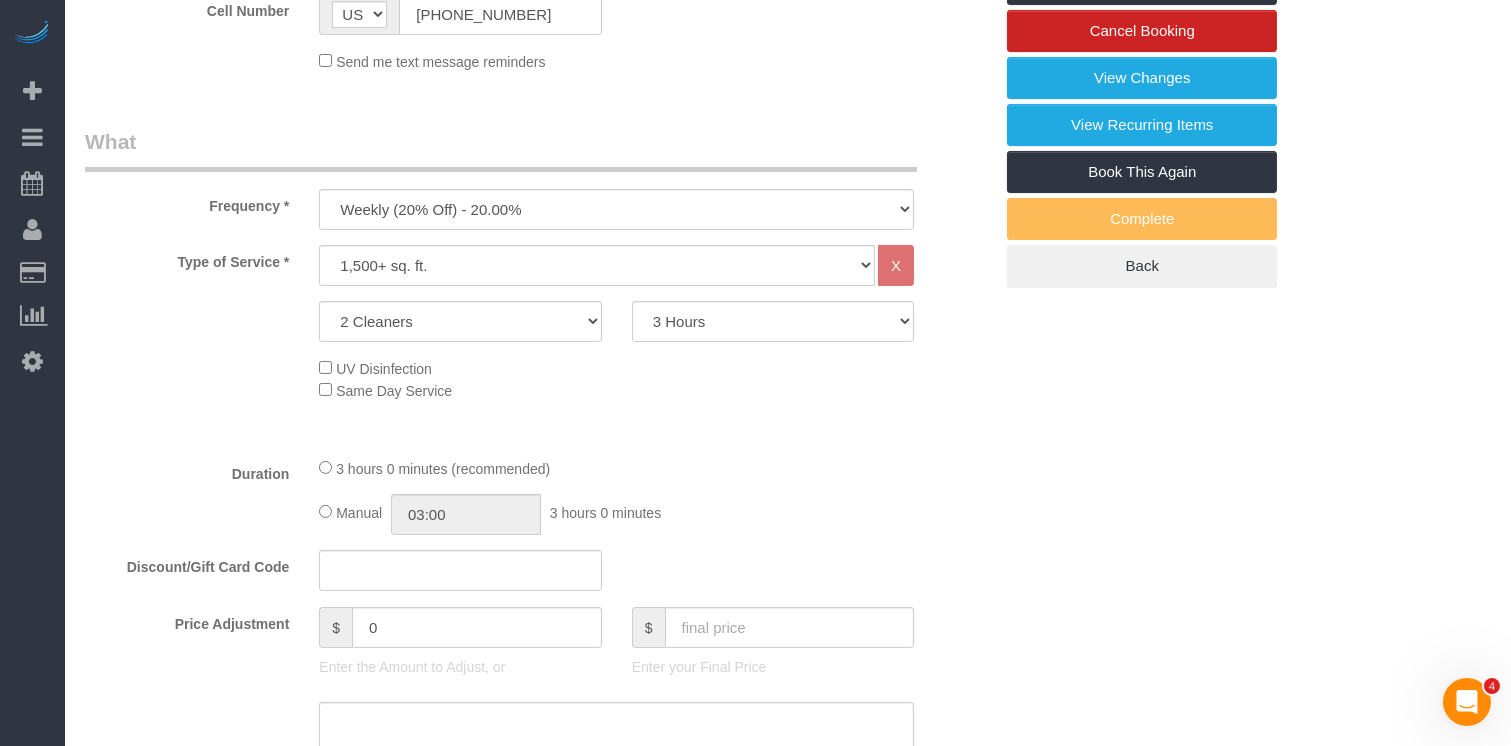 scroll, scrollTop: 0, scrollLeft: 0, axis: both 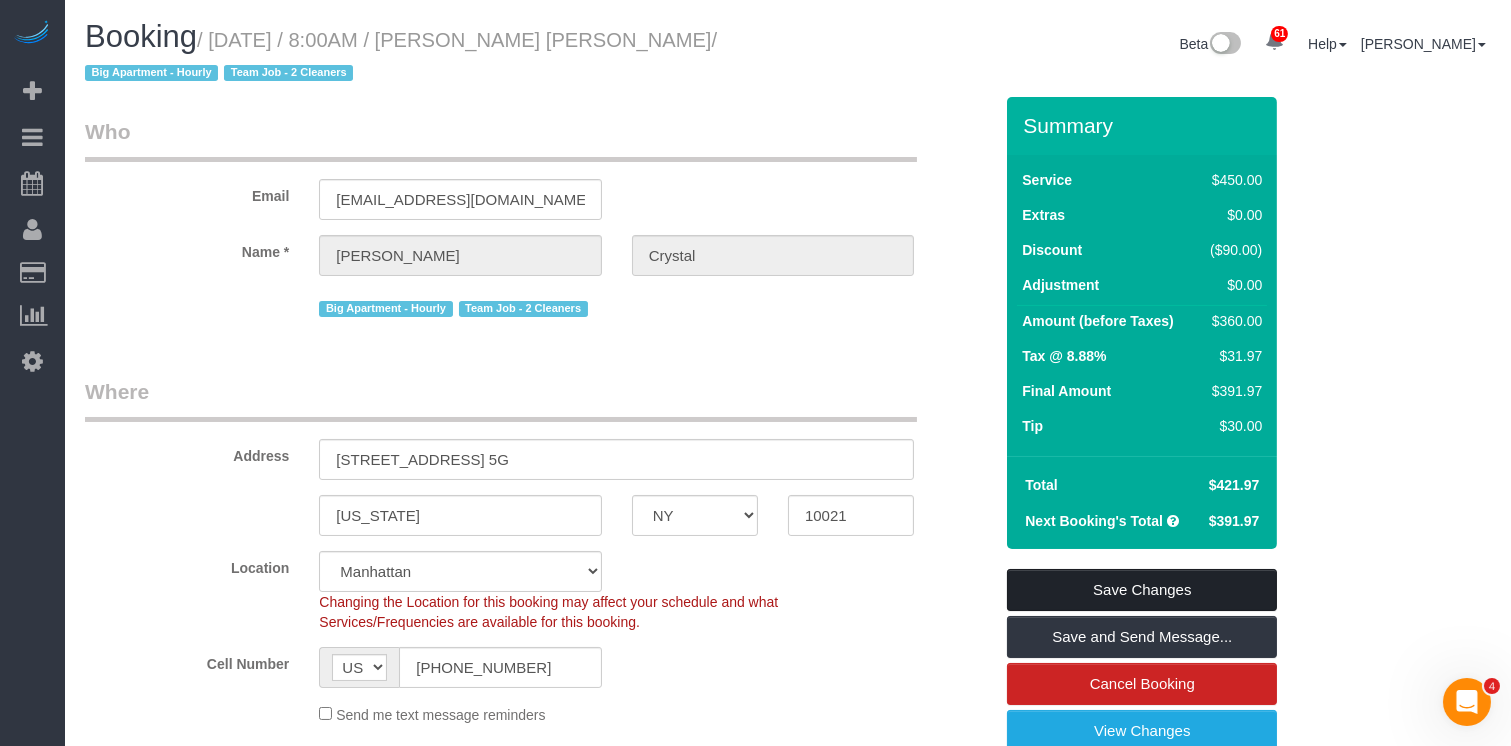 click on "Save Changes" at bounding box center [1142, 590] 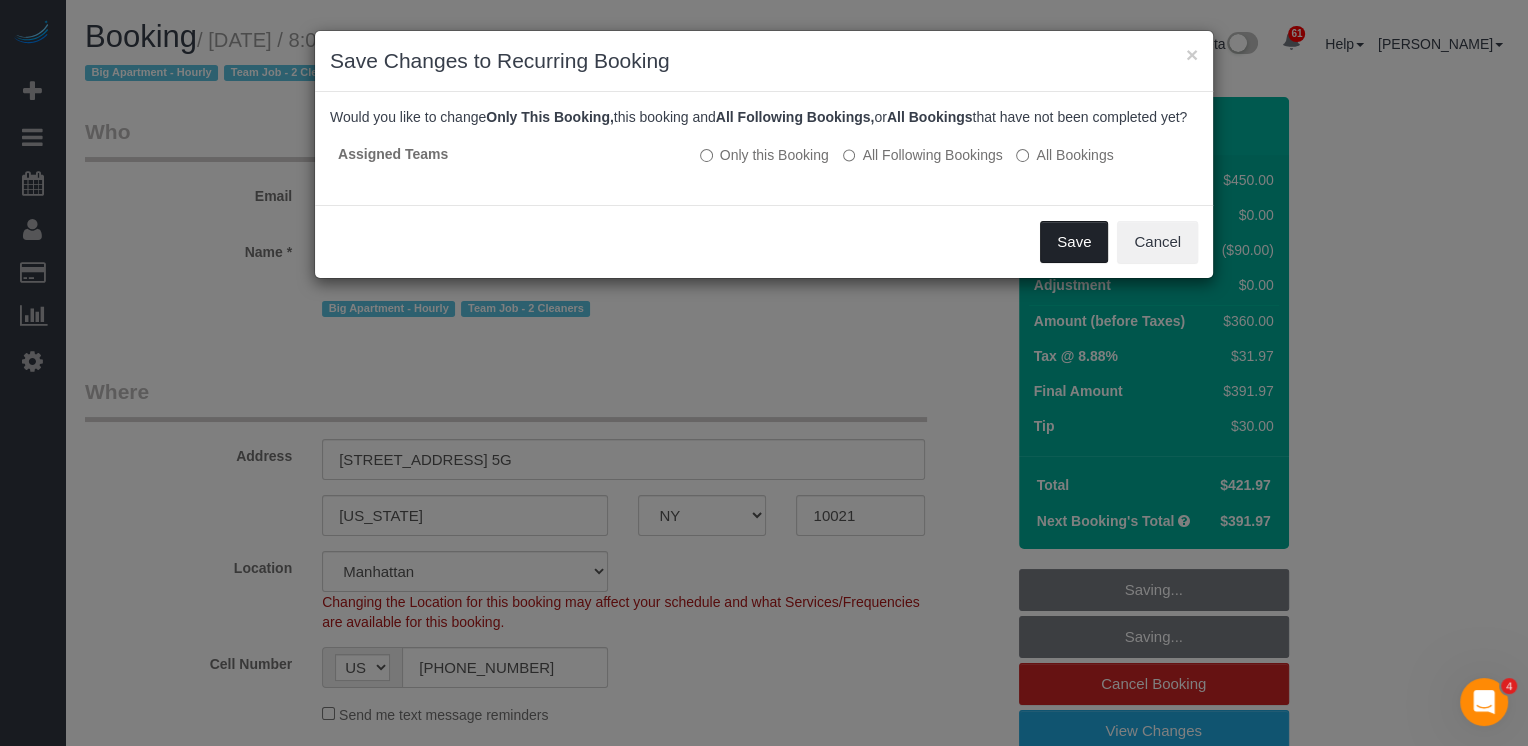 click on "Save" at bounding box center (1074, 242) 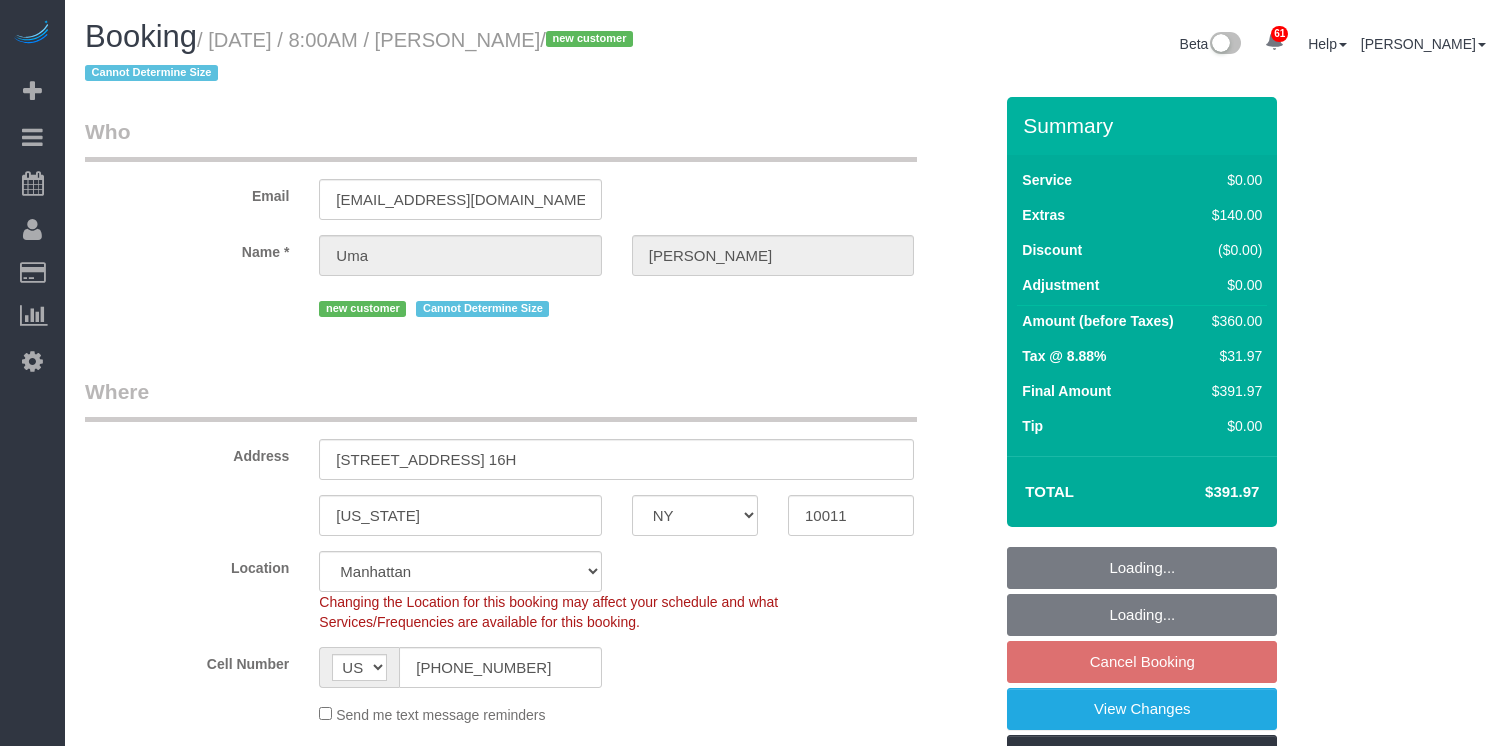select on "NY" 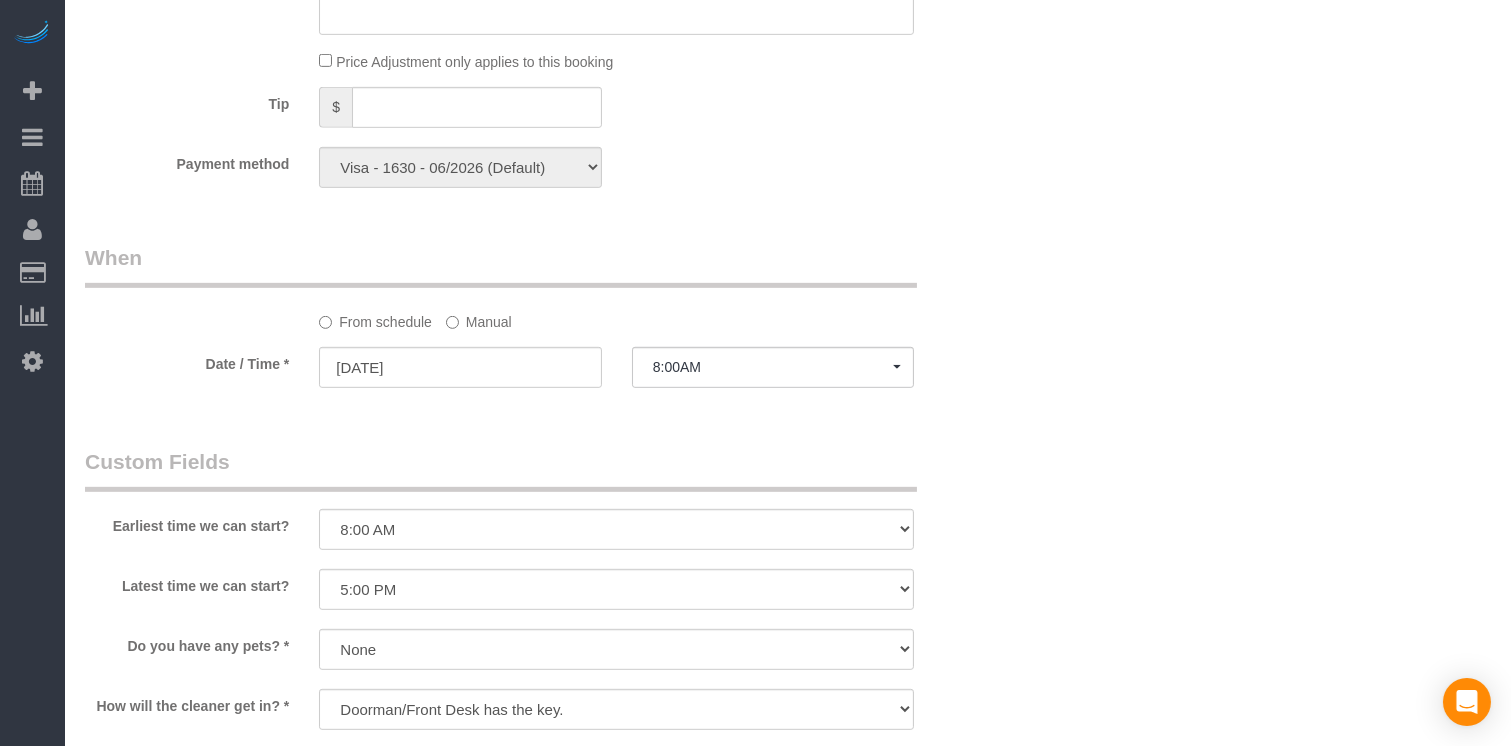 scroll, scrollTop: 1882, scrollLeft: 0, axis: vertical 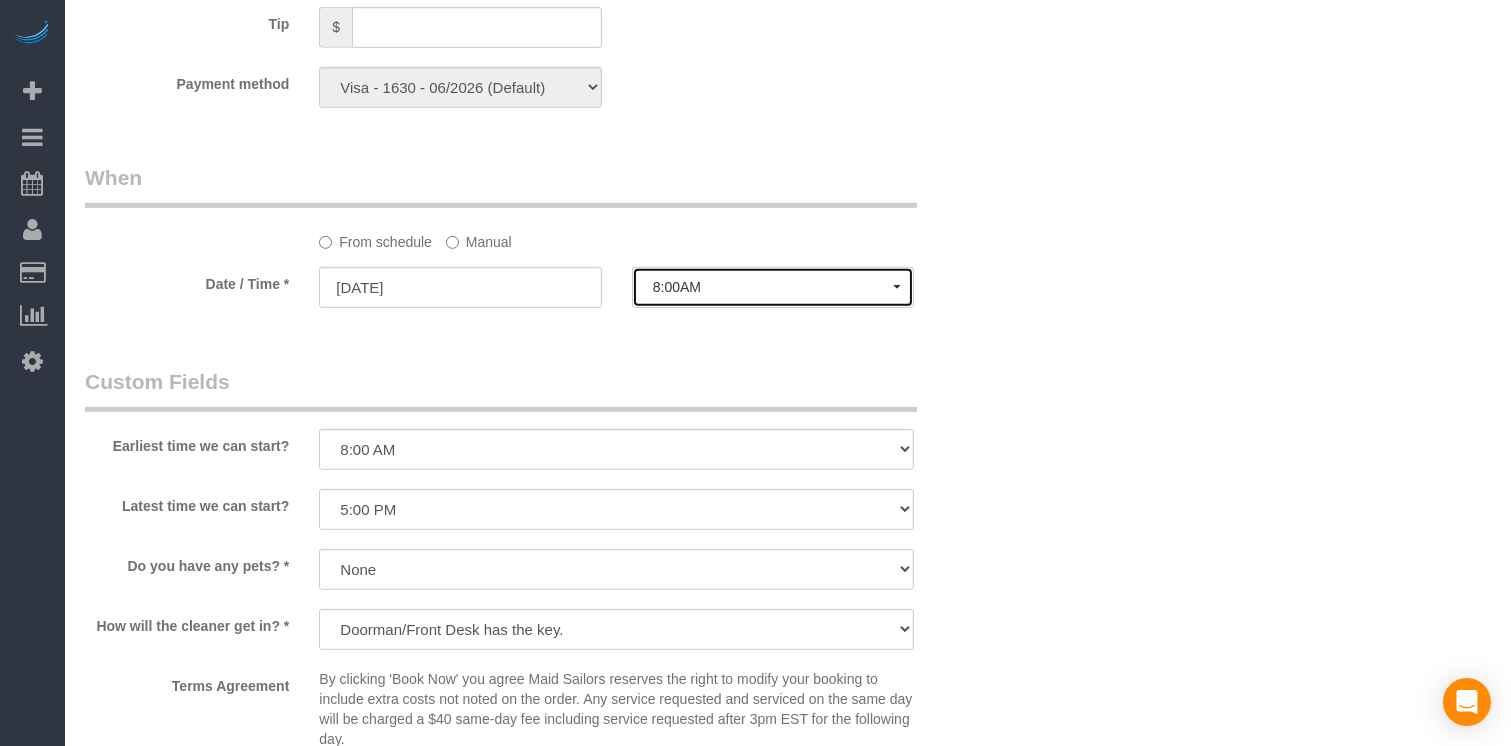 click on "8:00AM" 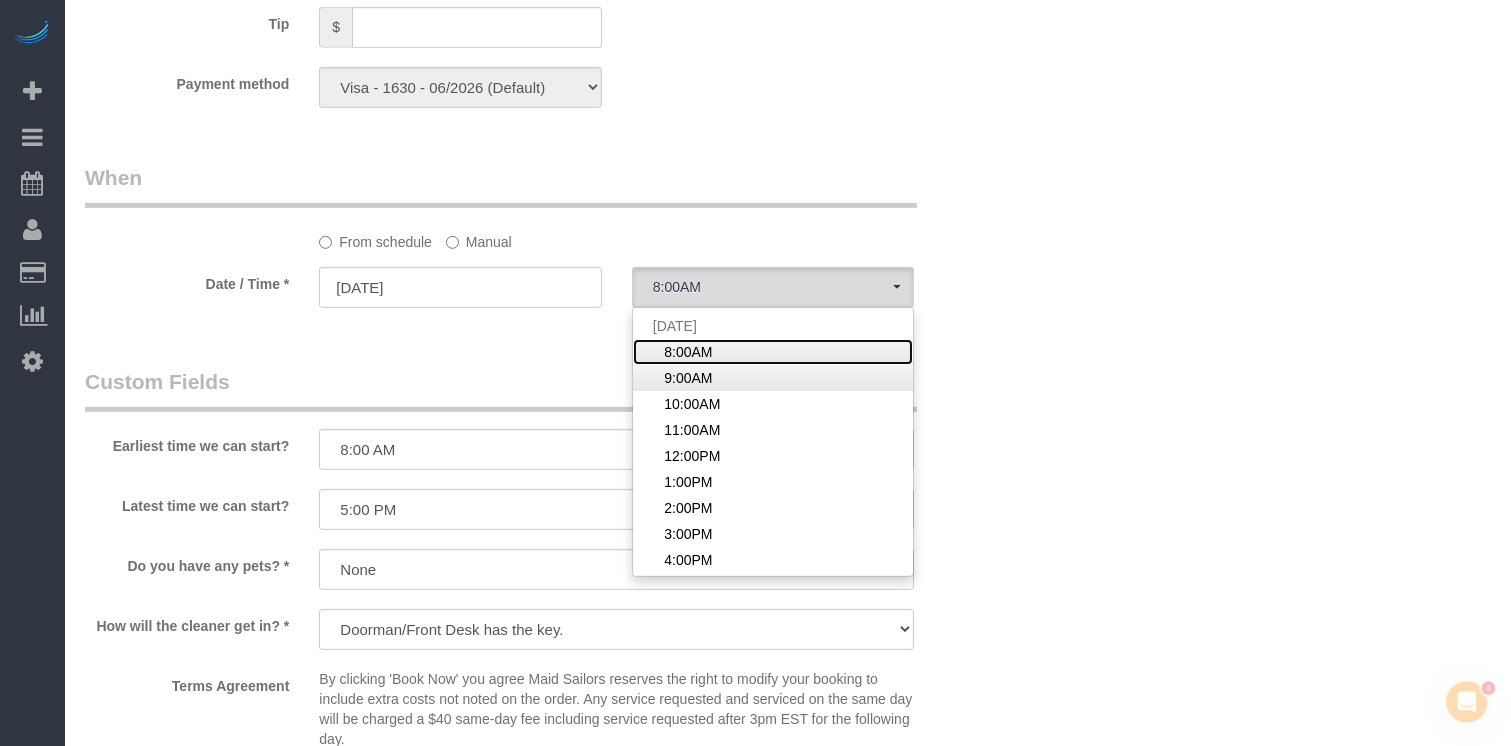 scroll, scrollTop: 0, scrollLeft: 0, axis: both 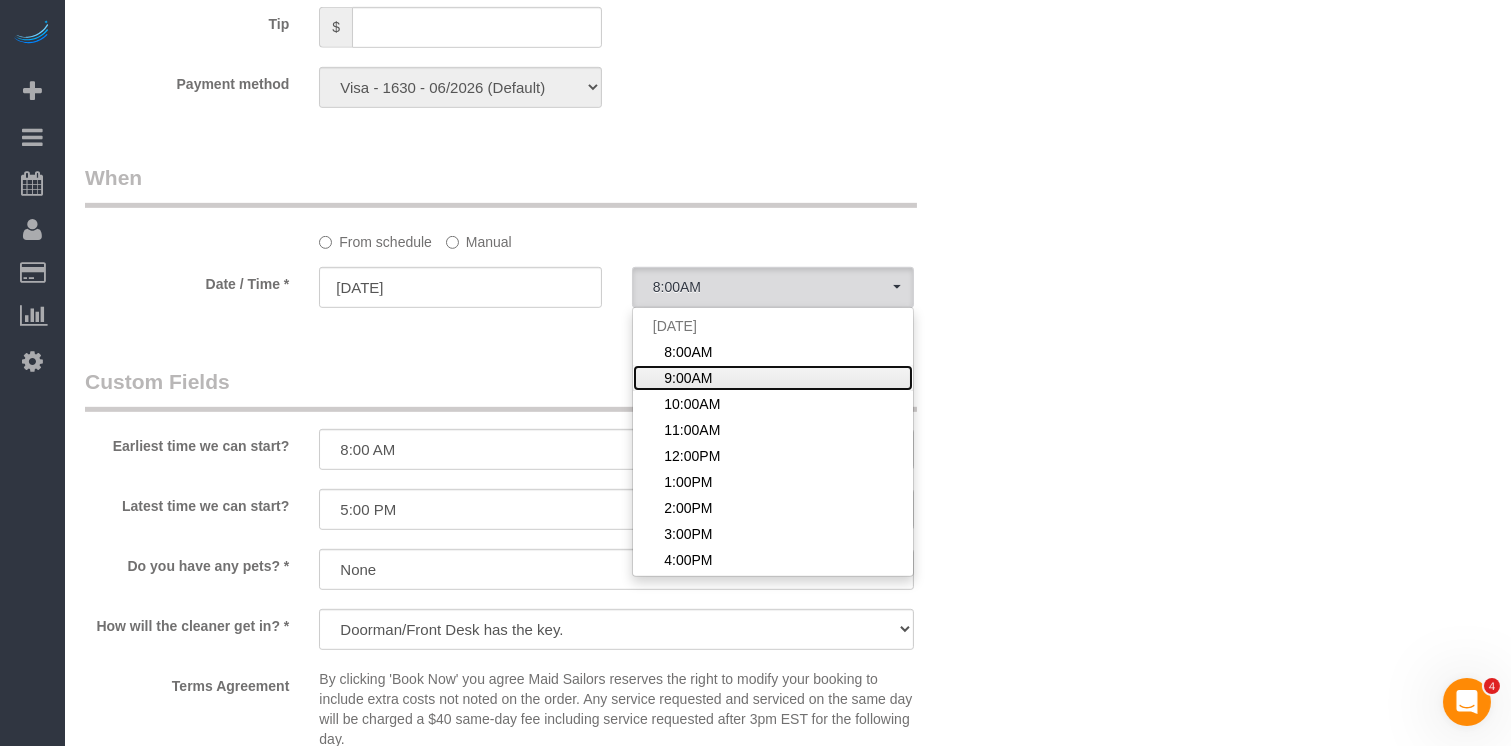click on "9:00AM" 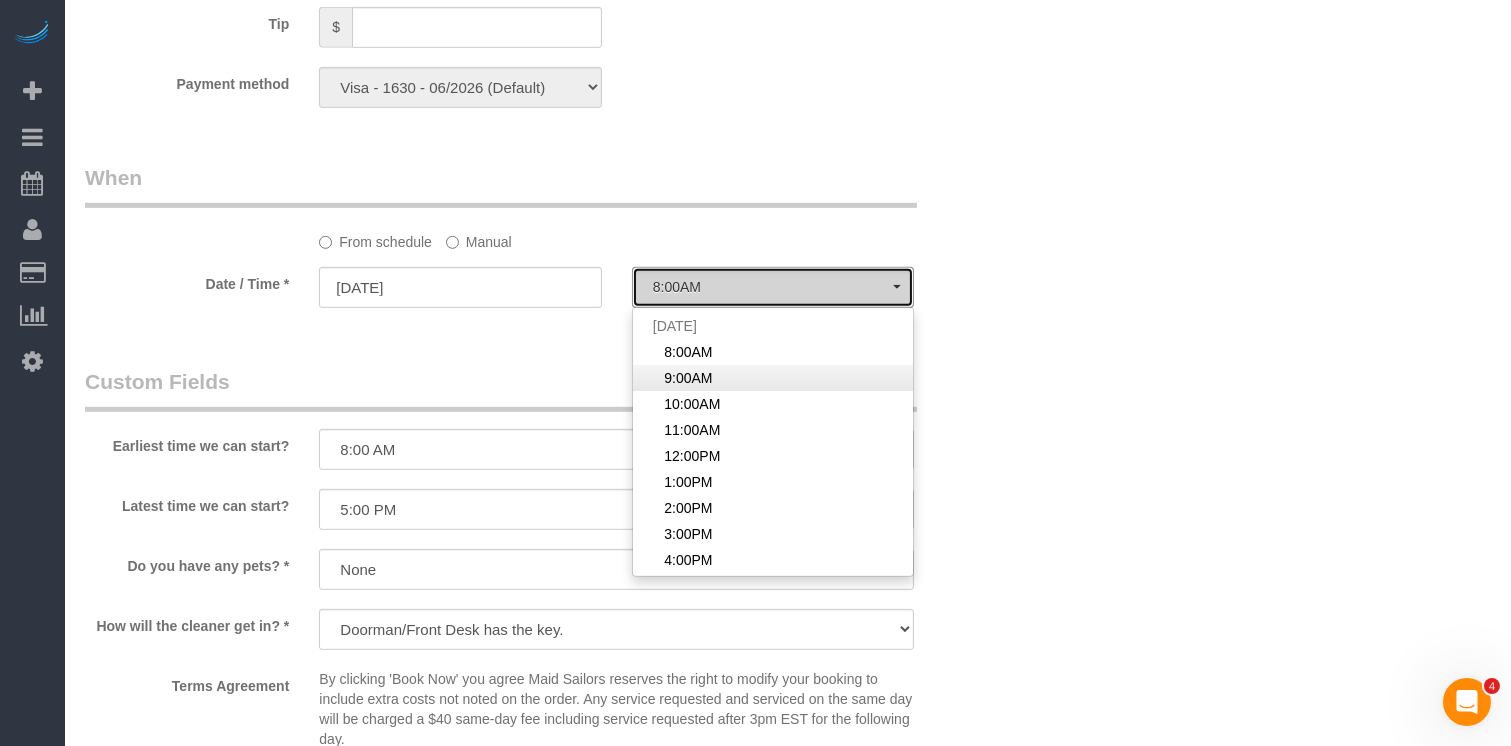 select on "spot2" 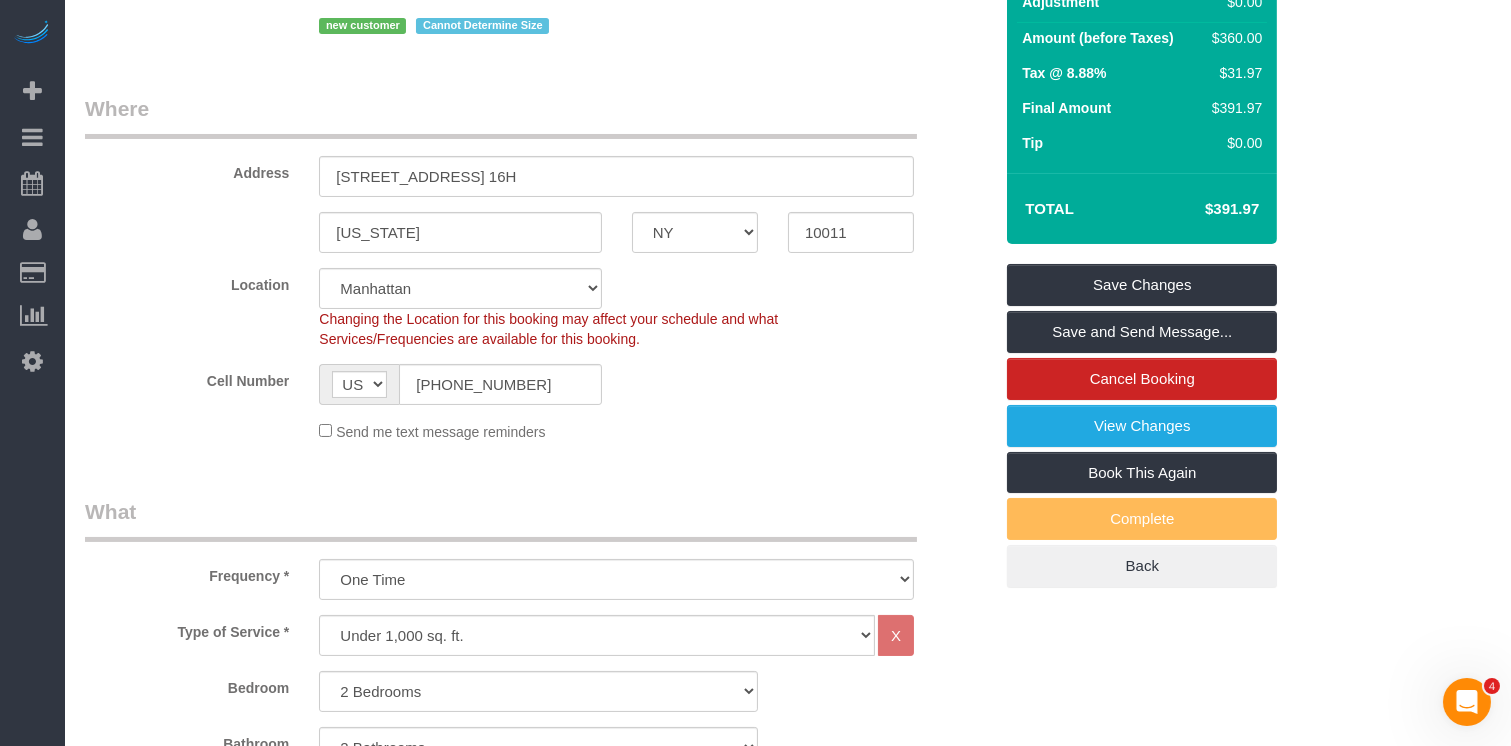 scroll, scrollTop: 0, scrollLeft: 0, axis: both 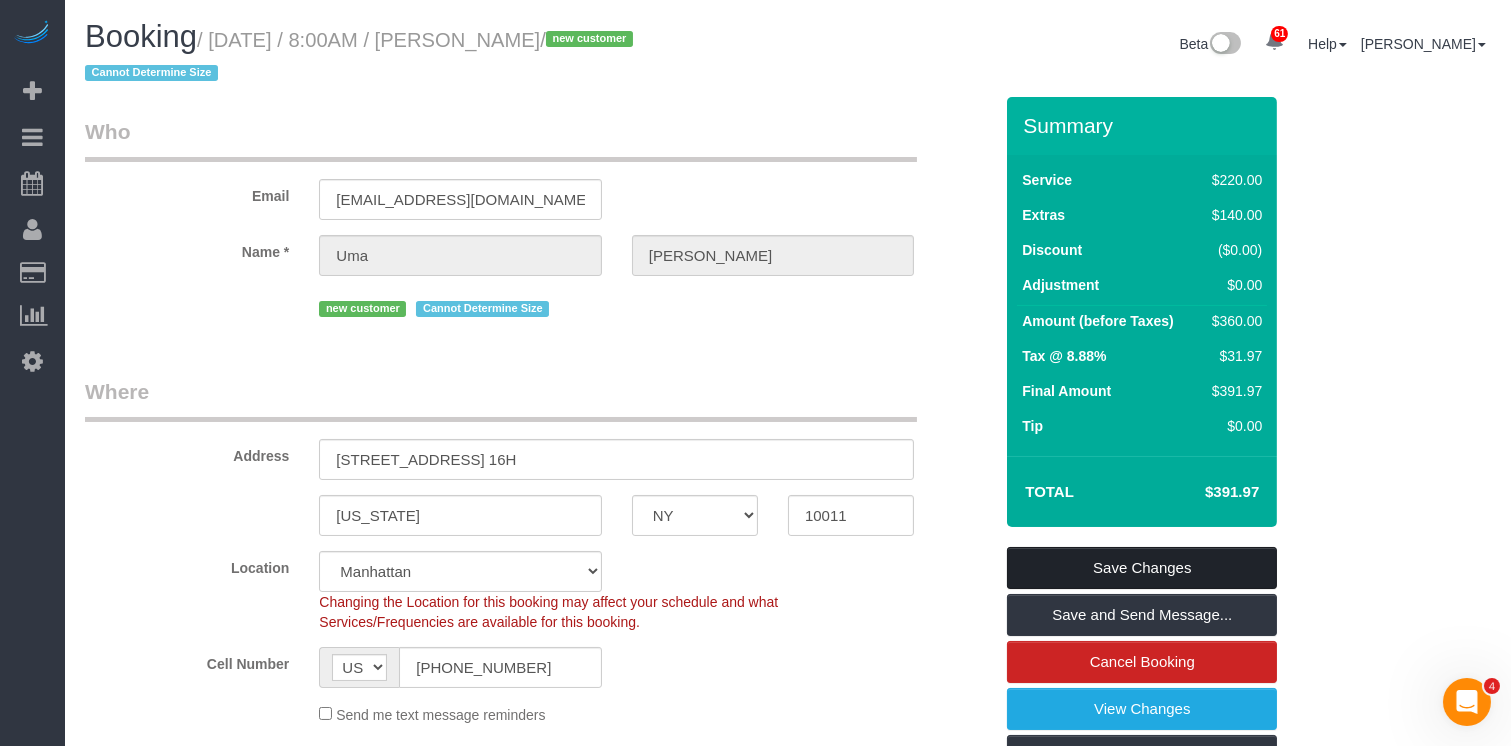 click on "Save Changes" at bounding box center (1142, 568) 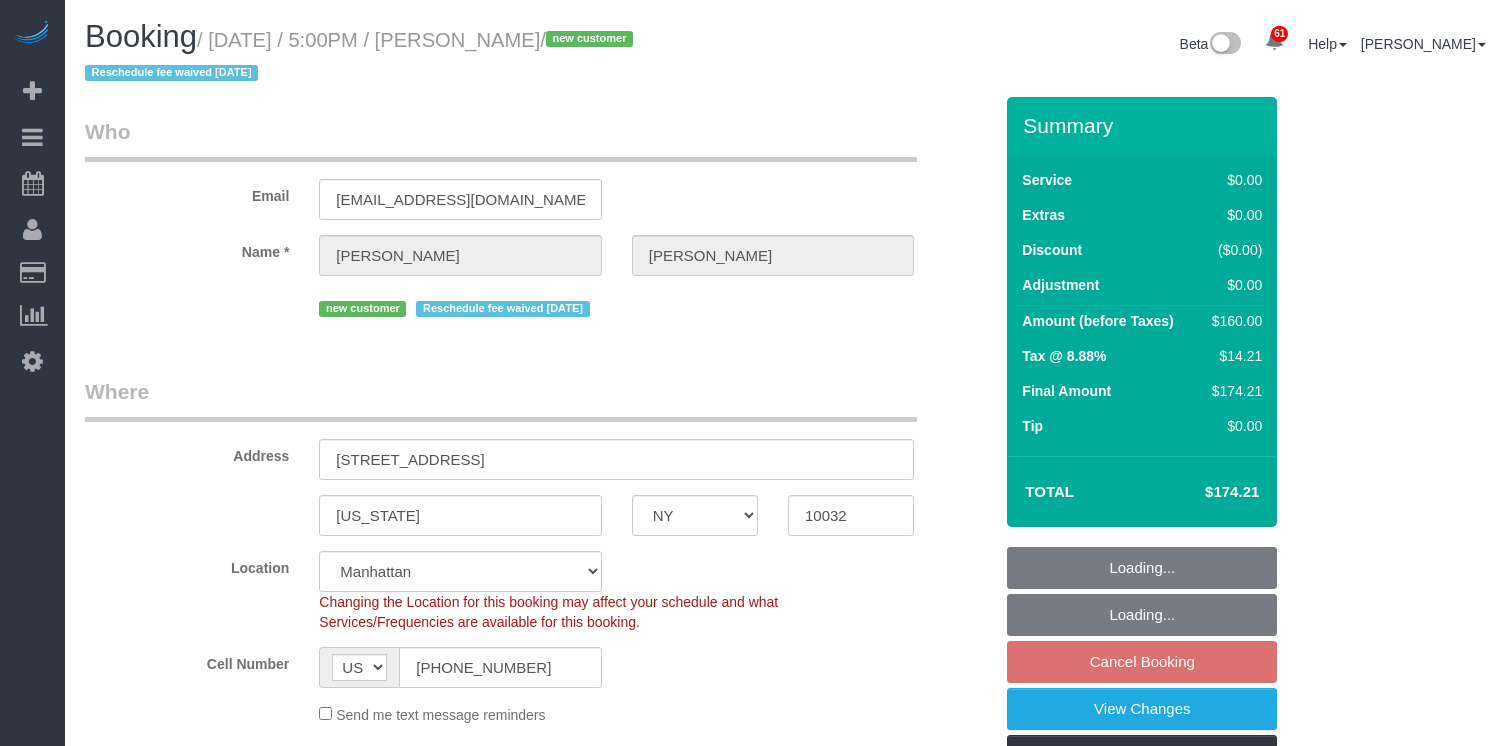 select on "NY" 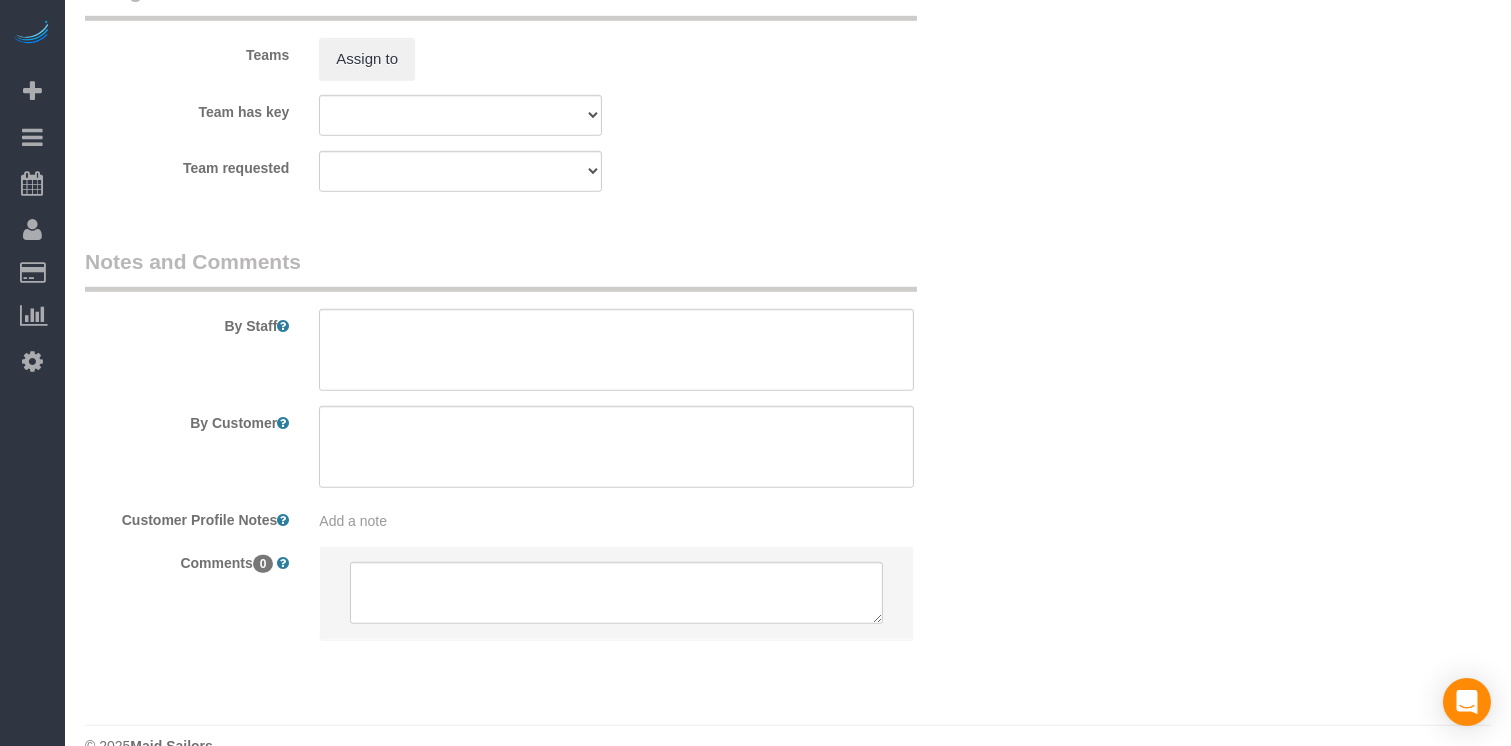 scroll, scrollTop: 2750, scrollLeft: 0, axis: vertical 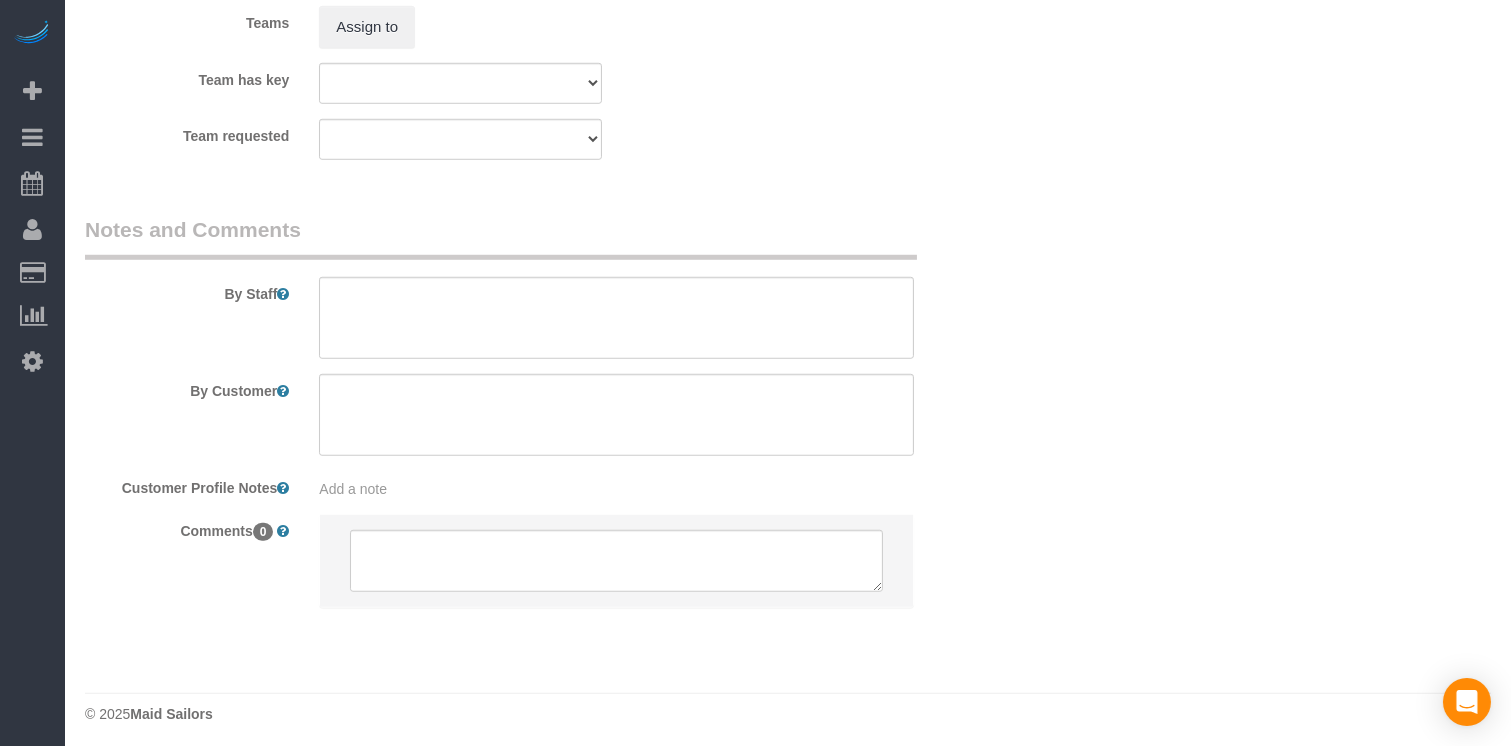 click on "View Changes" at bounding box center [1142, -2041] 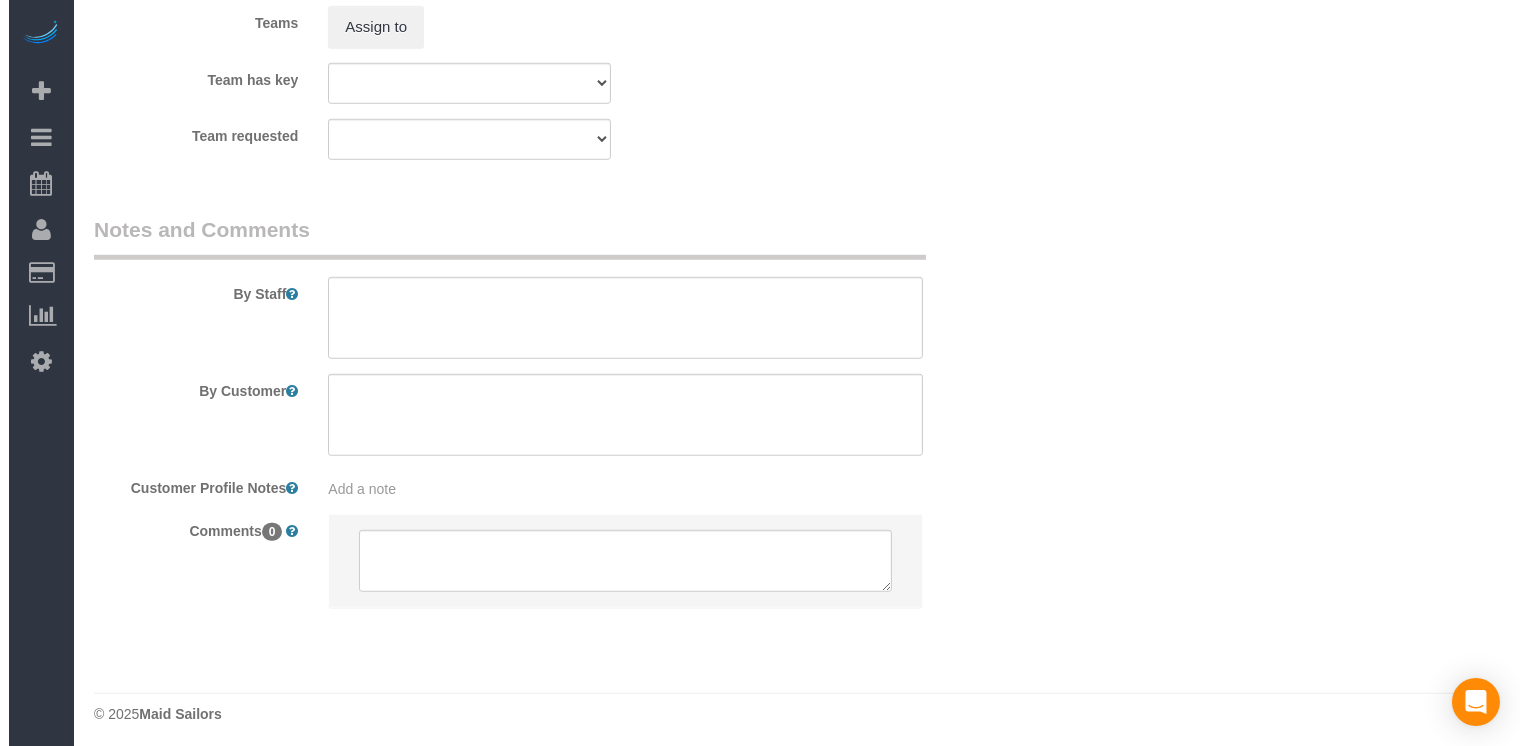 scroll, scrollTop: 195, scrollLeft: 0, axis: vertical 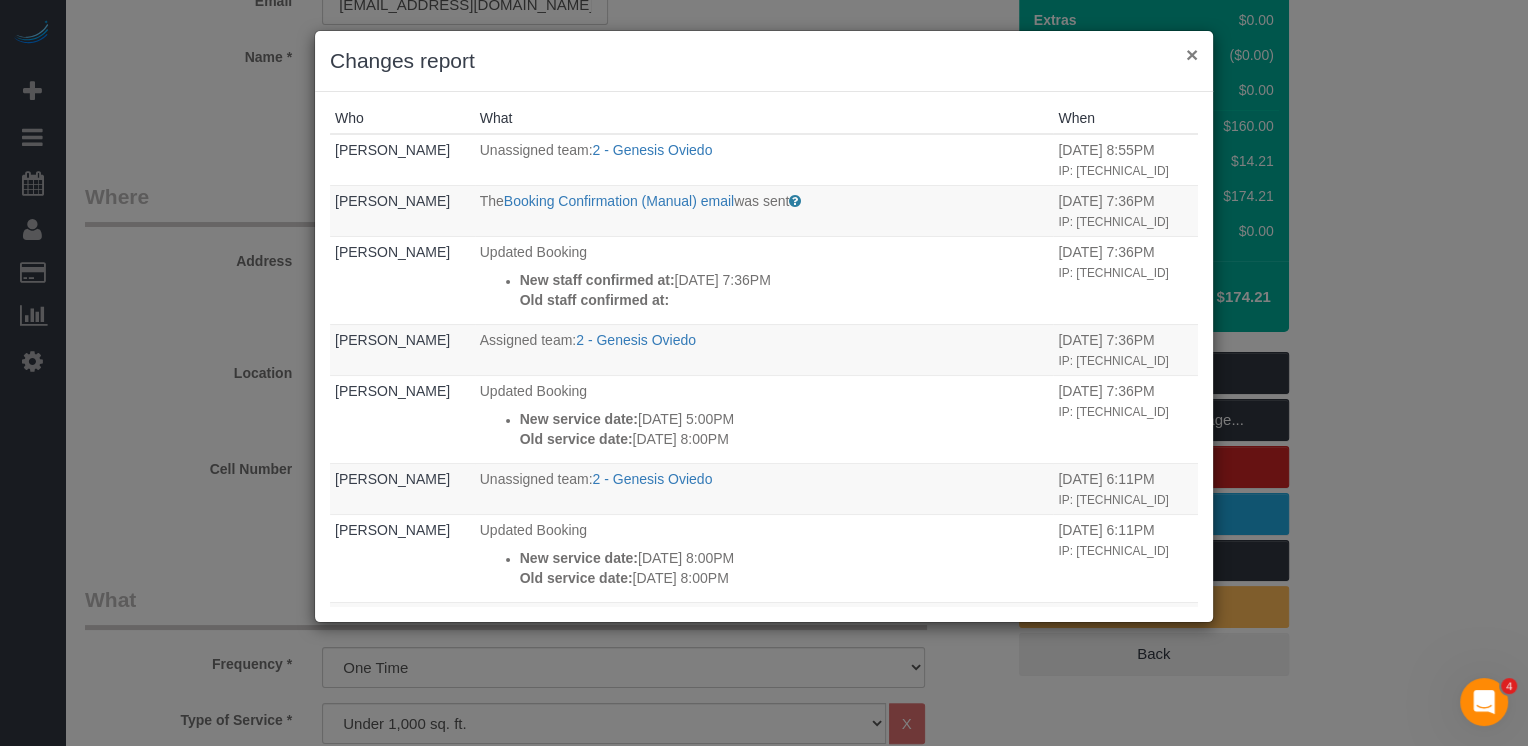 click on "×" at bounding box center (1192, 54) 